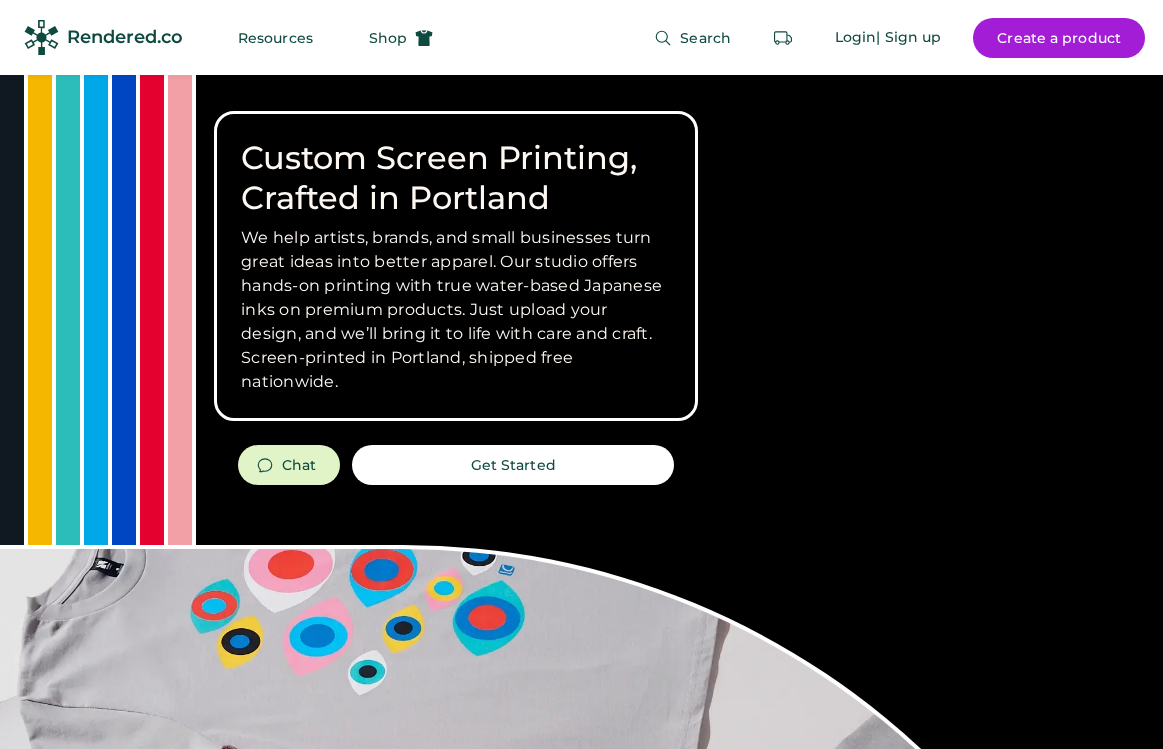 scroll, scrollTop: 0, scrollLeft: 0, axis: both 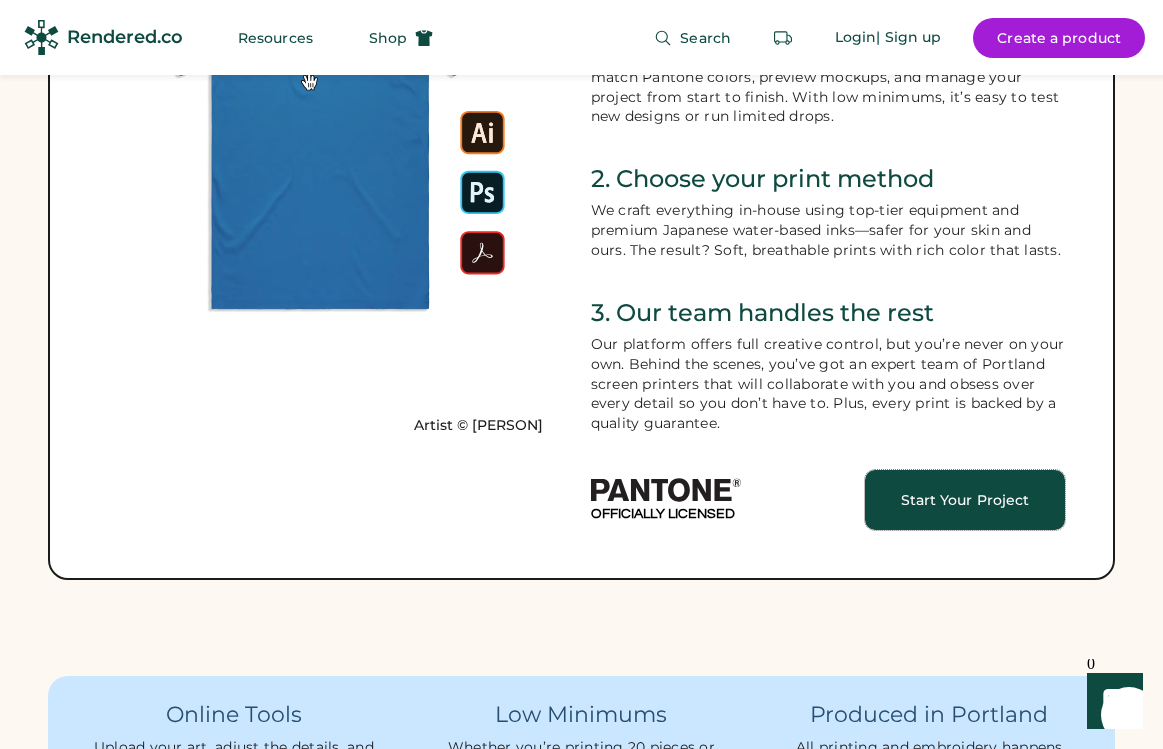 click on "Start Your Project" at bounding box center (965, 500) 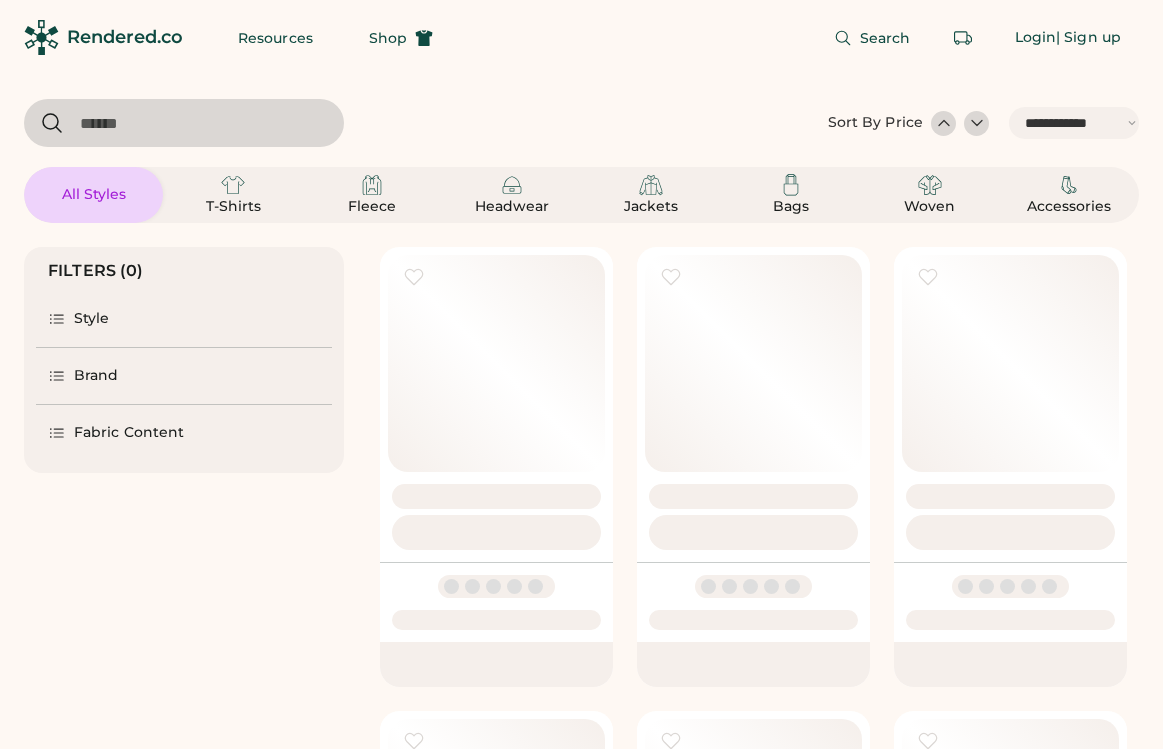 select on "*****" 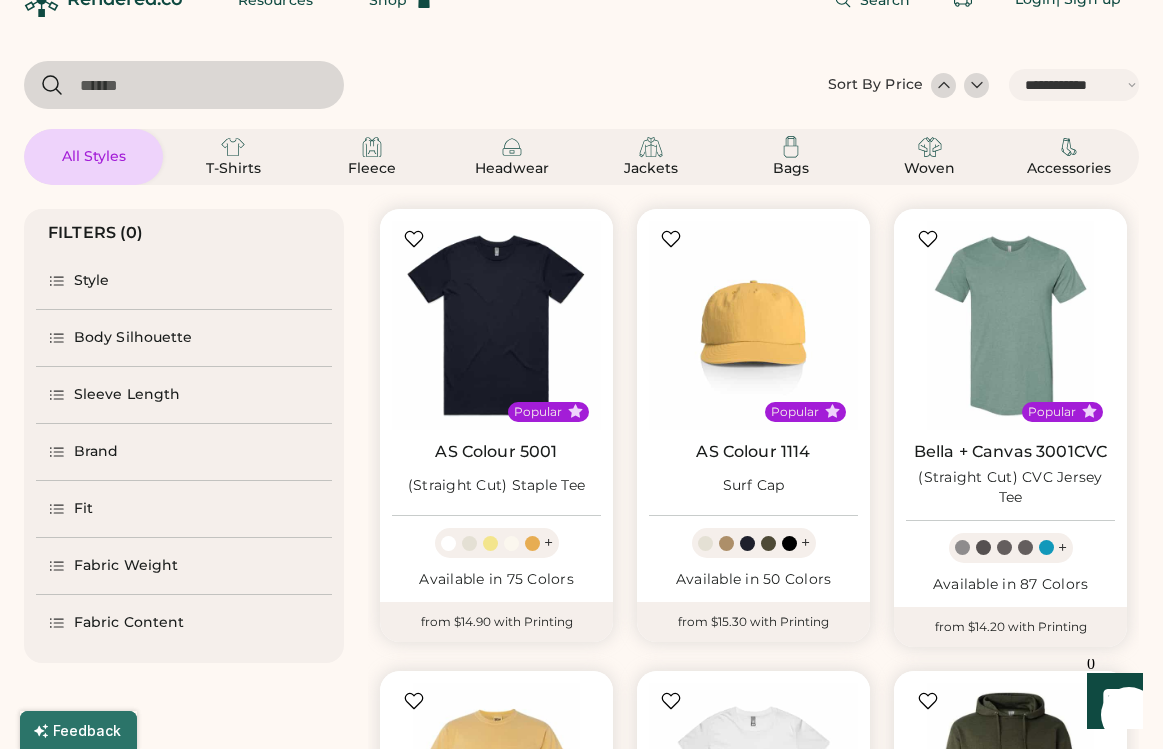 select on "*****" 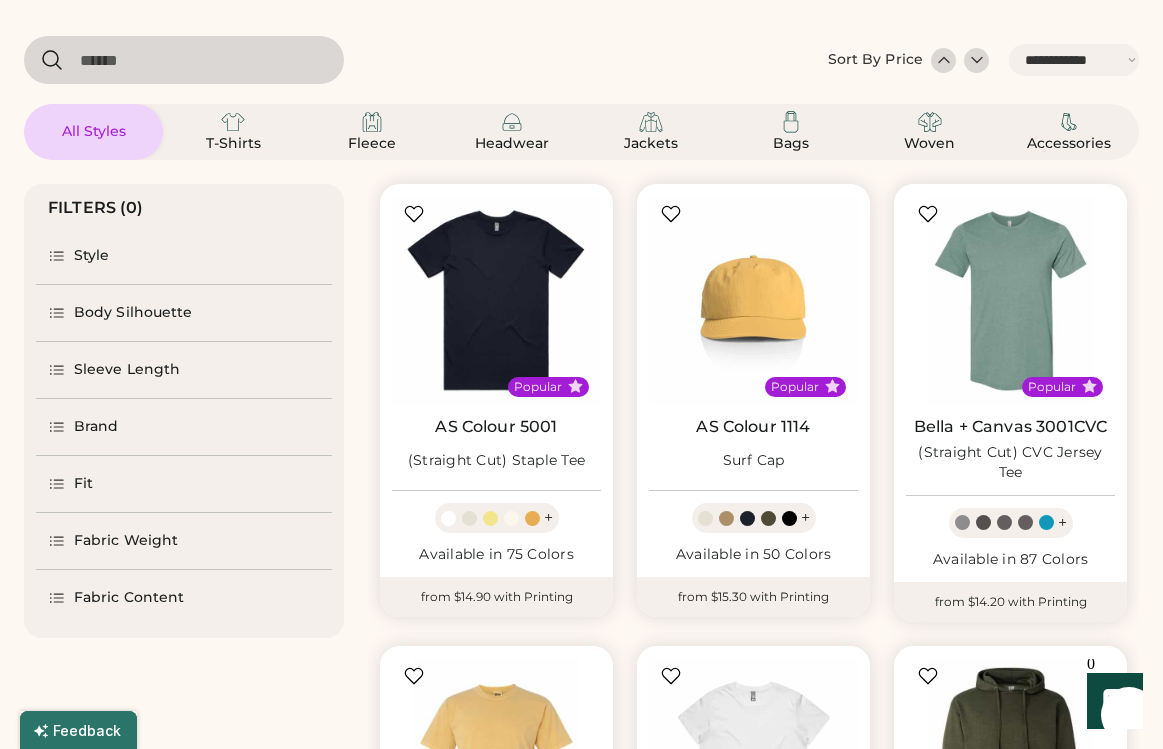 click on "Brand" at bounding box center (96, 427) 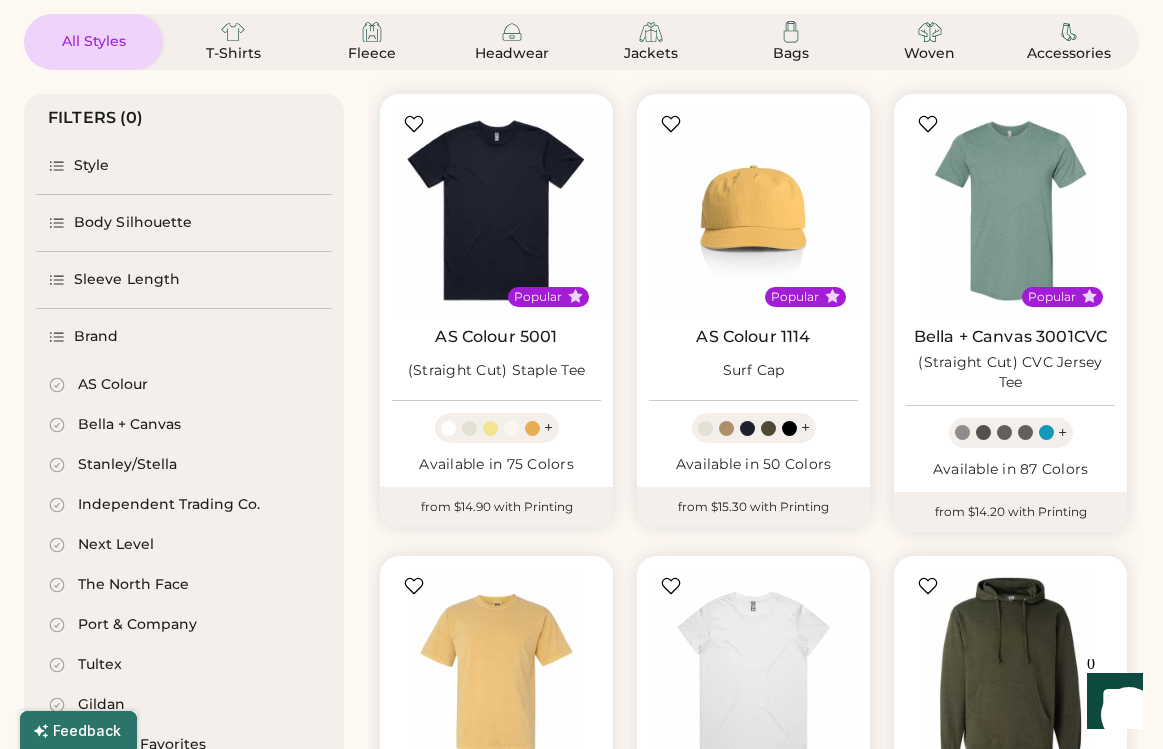scroll, scrollTop: 173, scrollLeft: 0, axis: vertical 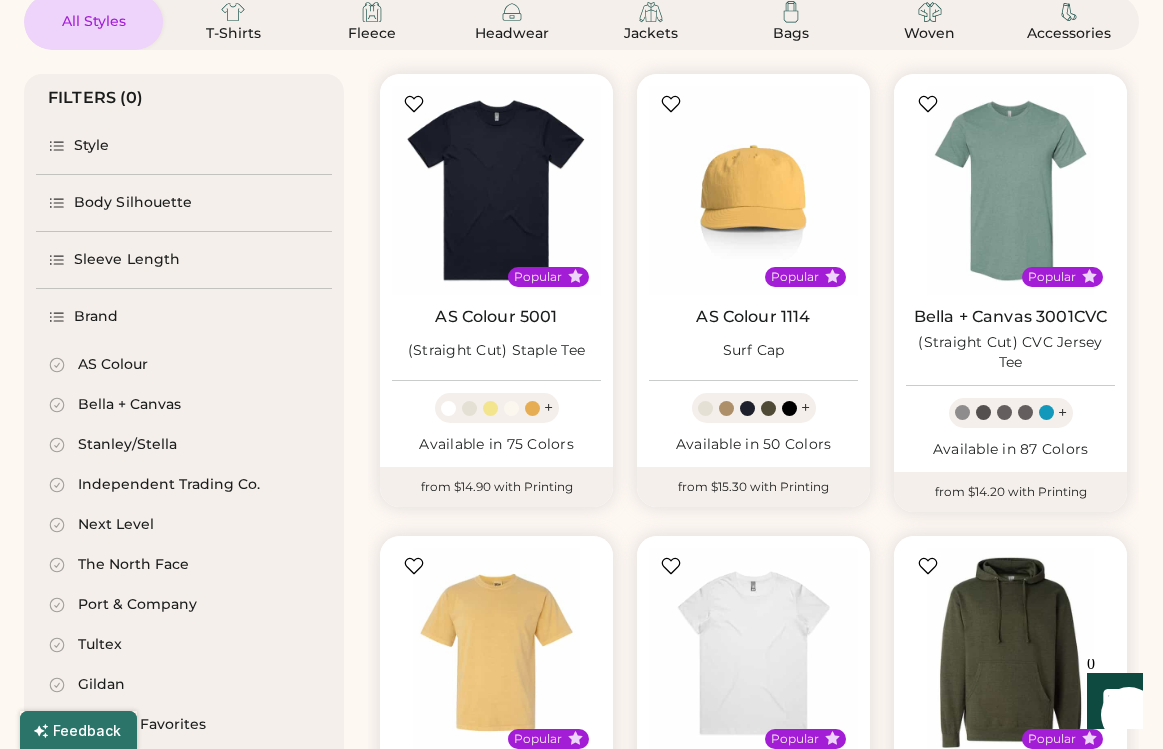 click on "AS Colour" at bounding box center (113, 365) 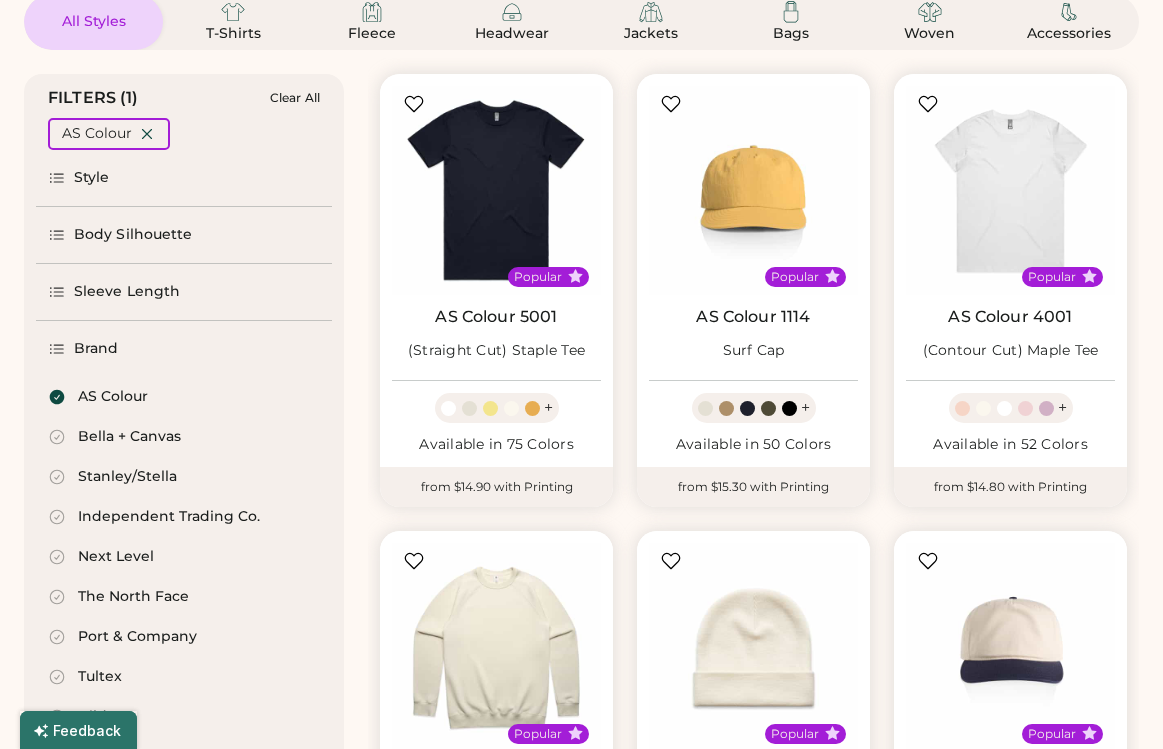 scroll, scrollTop: 0, scrollLeft: 0, axis: both 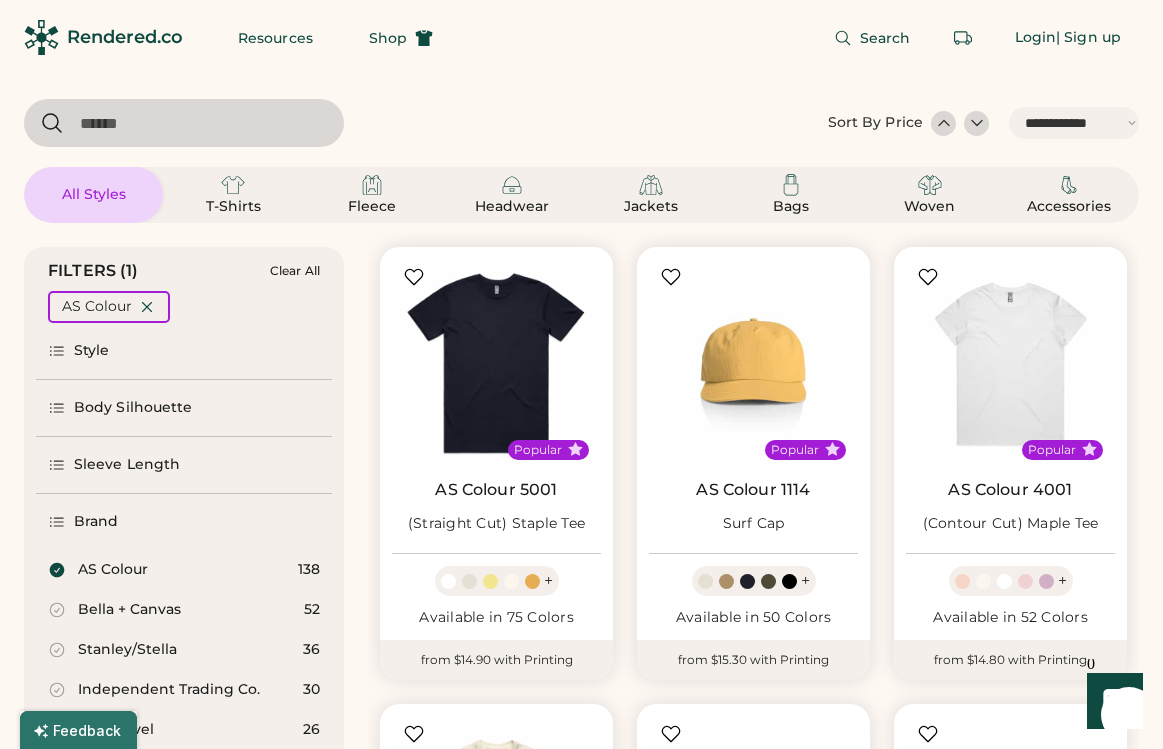 click on "Style" at bounding box center [184, 351] 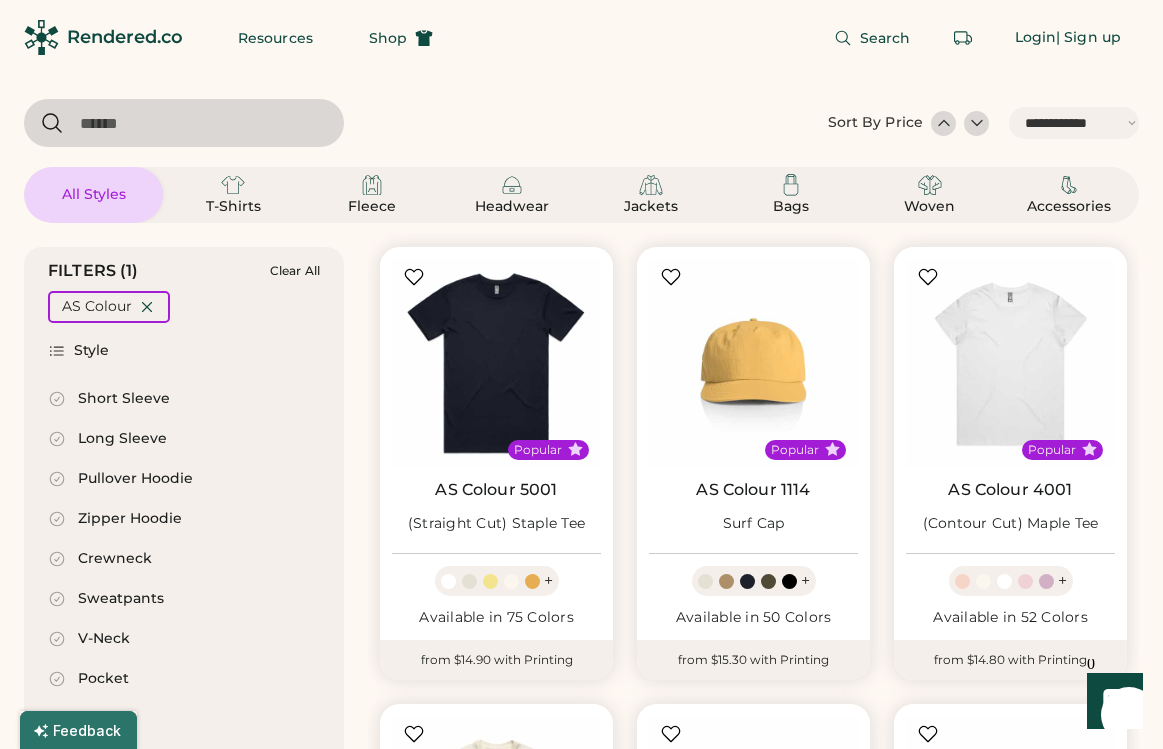 click on "Short Sleeve" at bounding box center [124, 399] 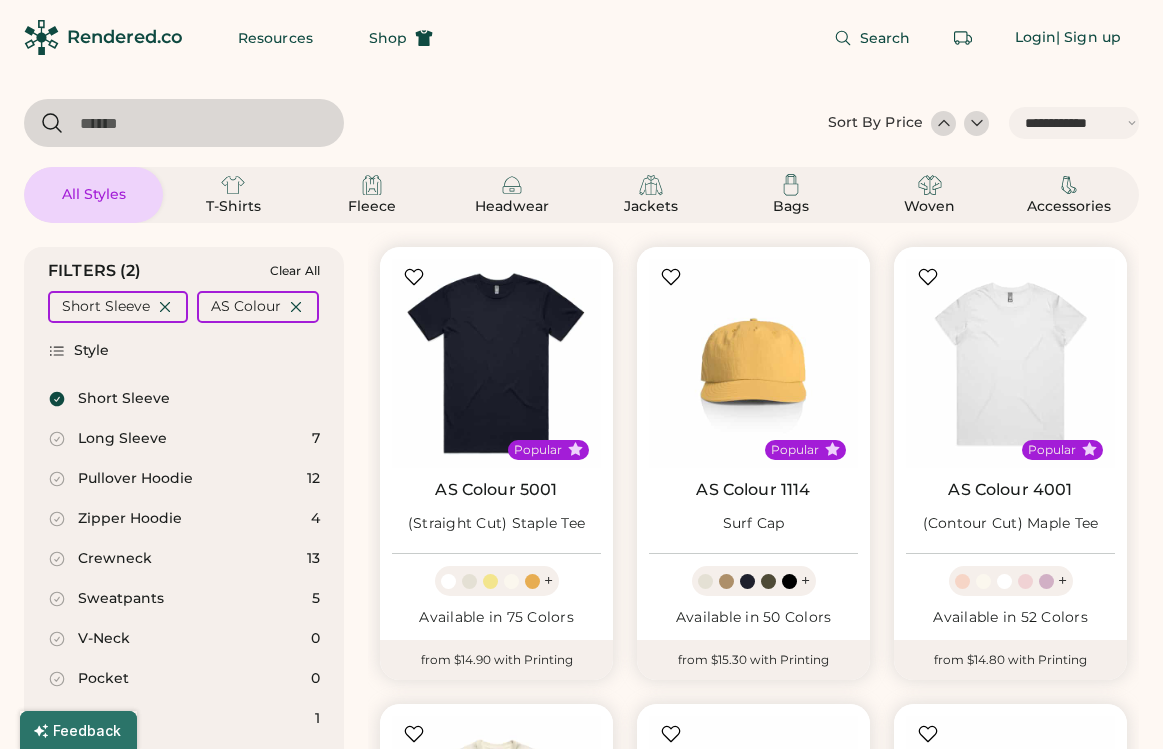 scroll, scrollTop: 0, scrollLeft: 0, axis: both 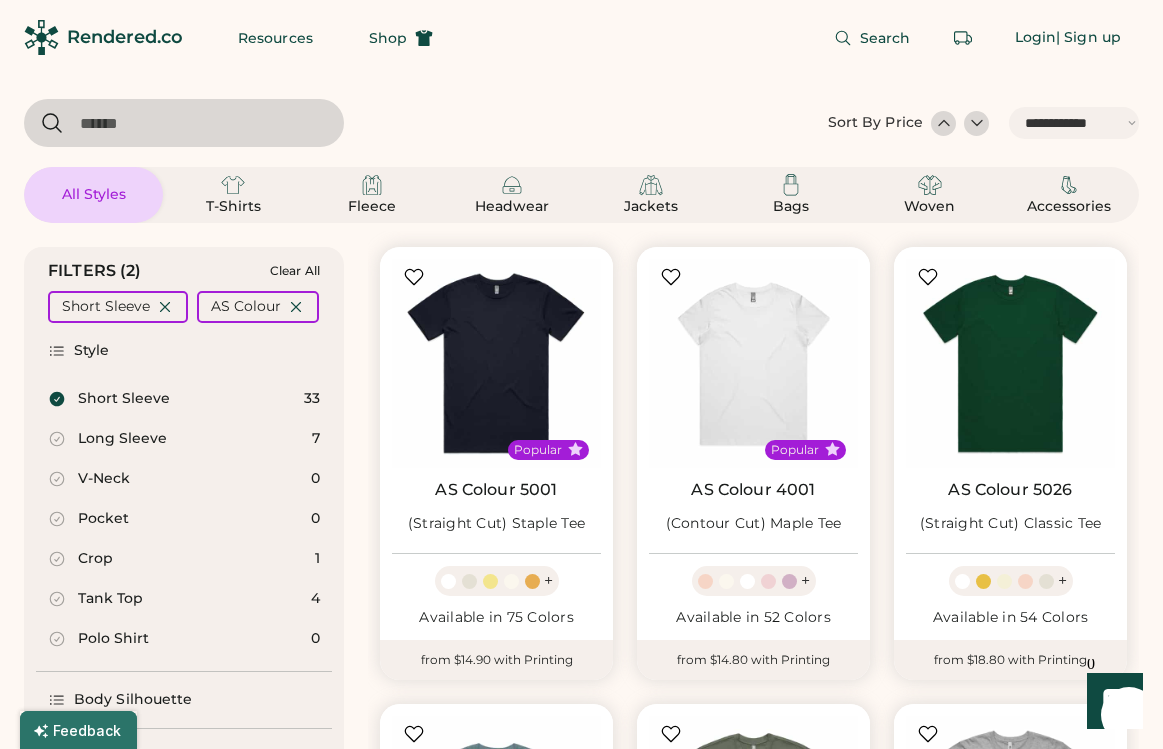 click on "Style" at bounding box center (92, 351) 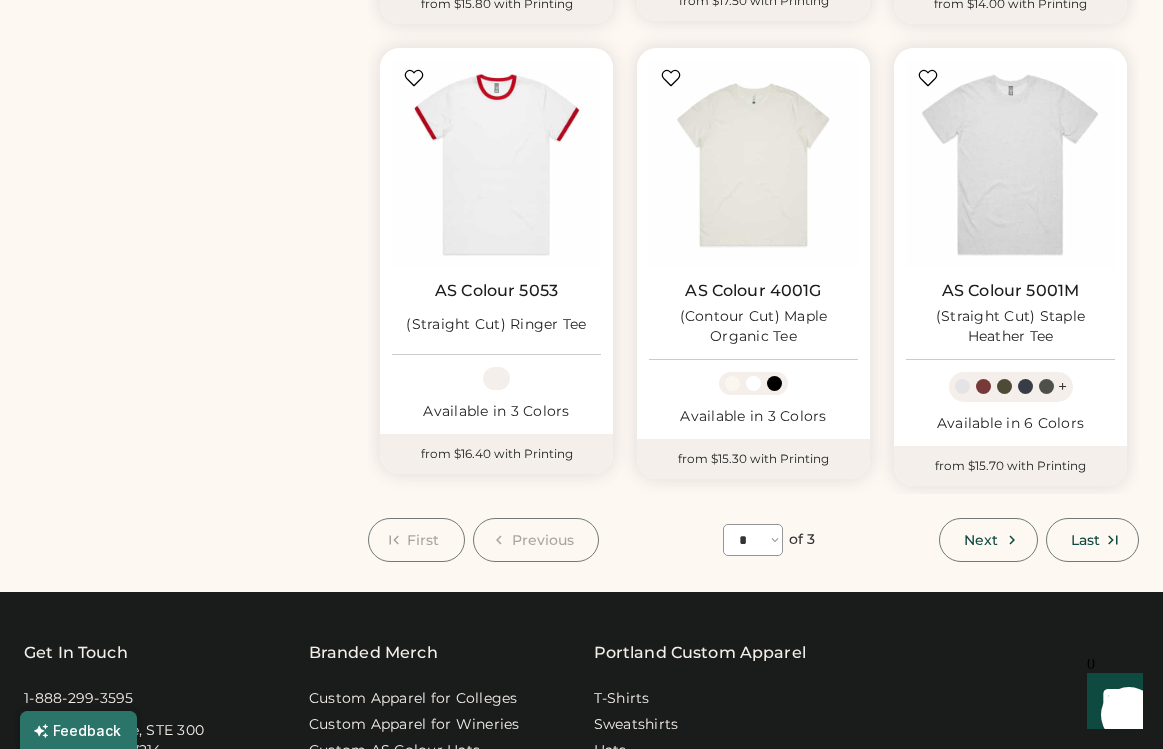 scroll, scrollTop: 1807, scrollLeft: 0, axis: vertical 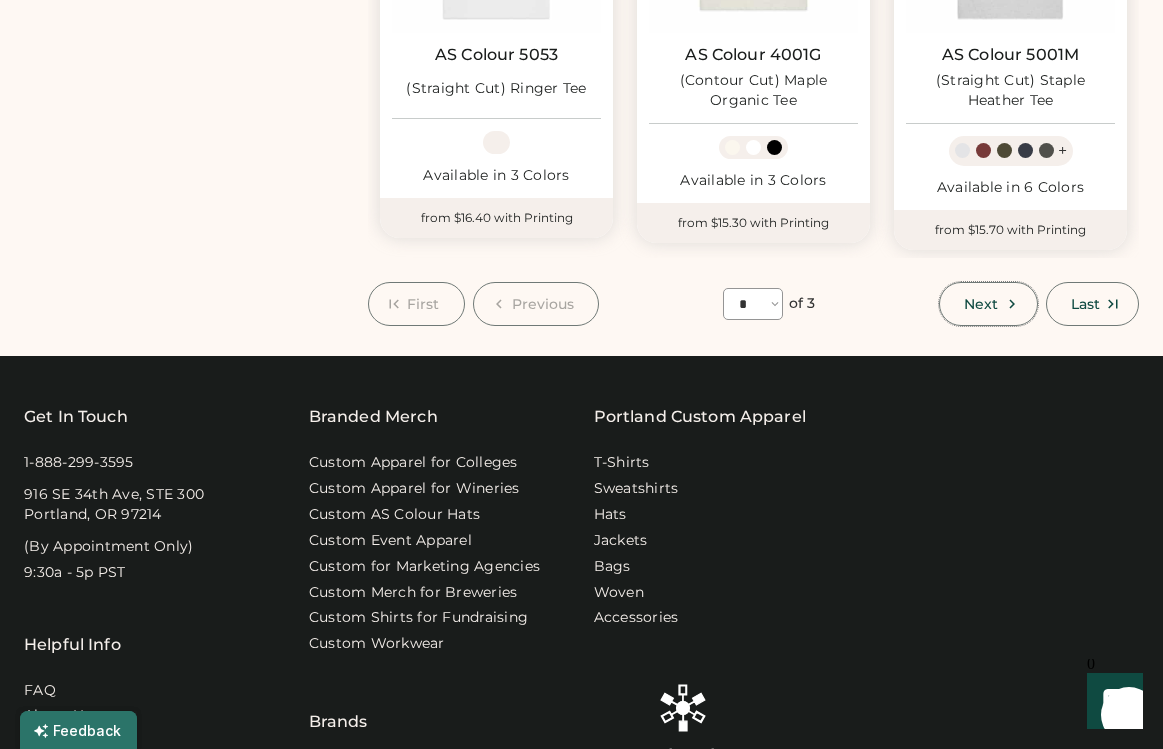 click on "Next" at bounding box center (981, 304) 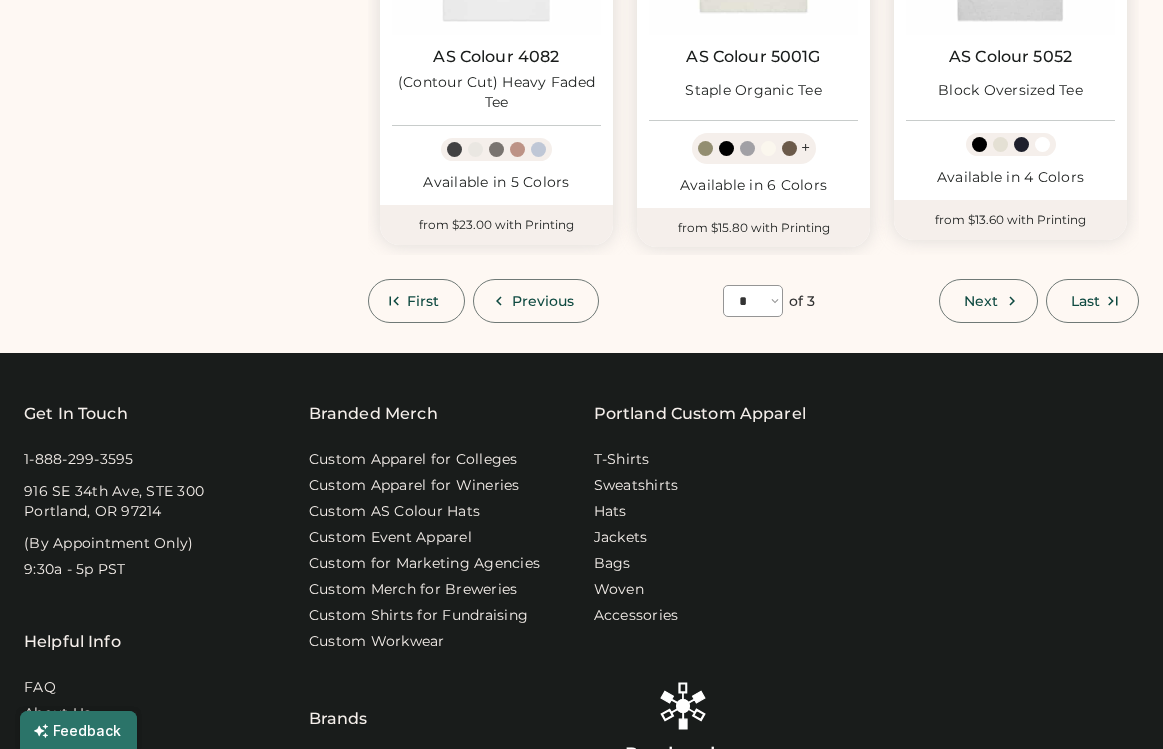 scroll, scrollTop: 91, scrollLeft: 0, axis: vertical 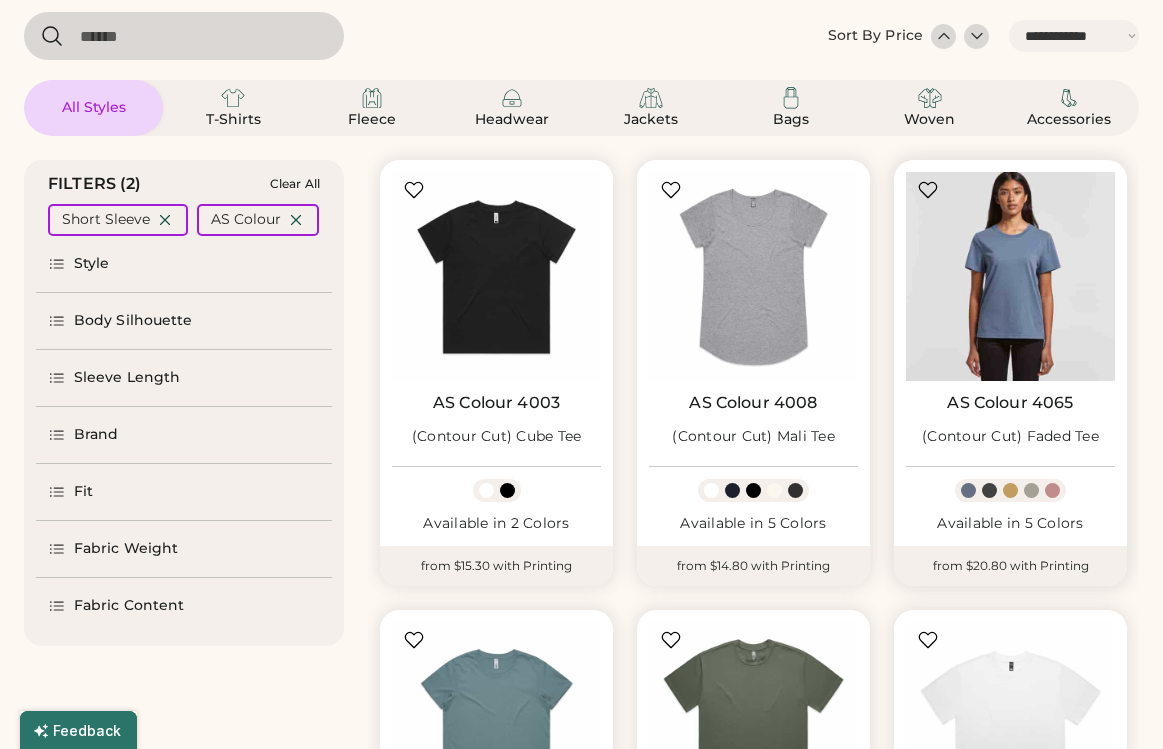 type 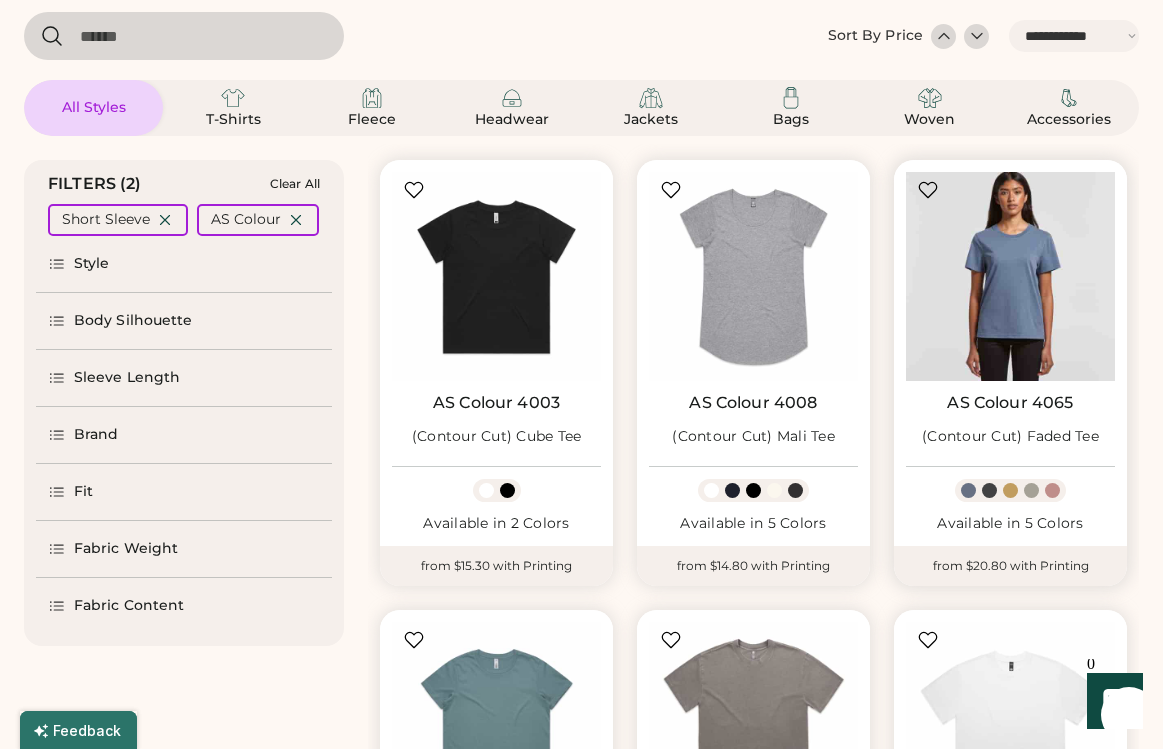 scroll, scrollTop: 565, scrollLeft: 0, axis: vertical 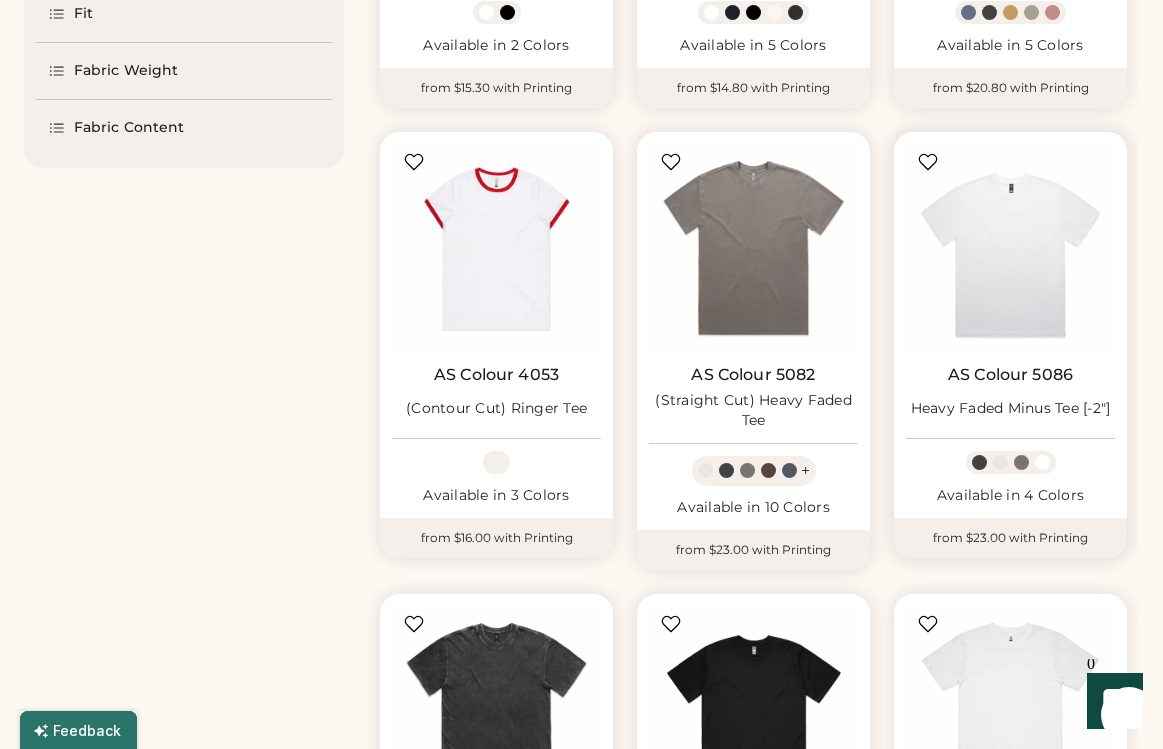 click on "AS Colour 5086" at bounding box center [1010, 375] 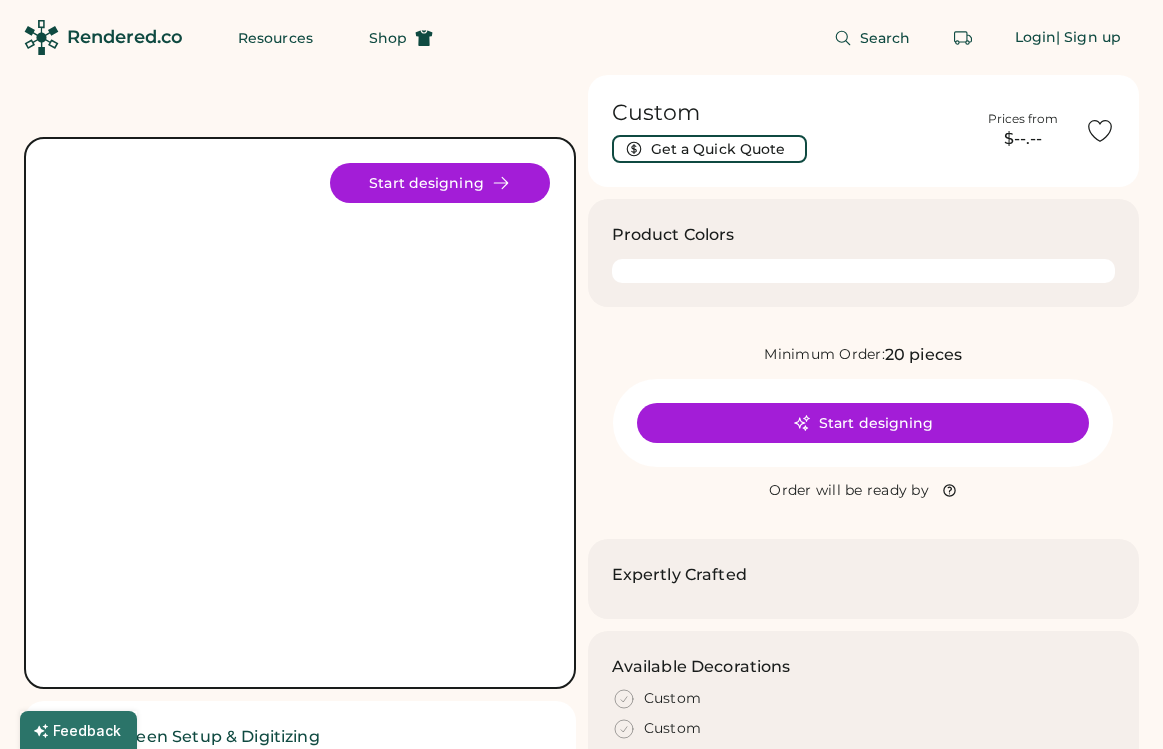 scroll, scrollTop: 0, scrollLeft: 0, axis: both 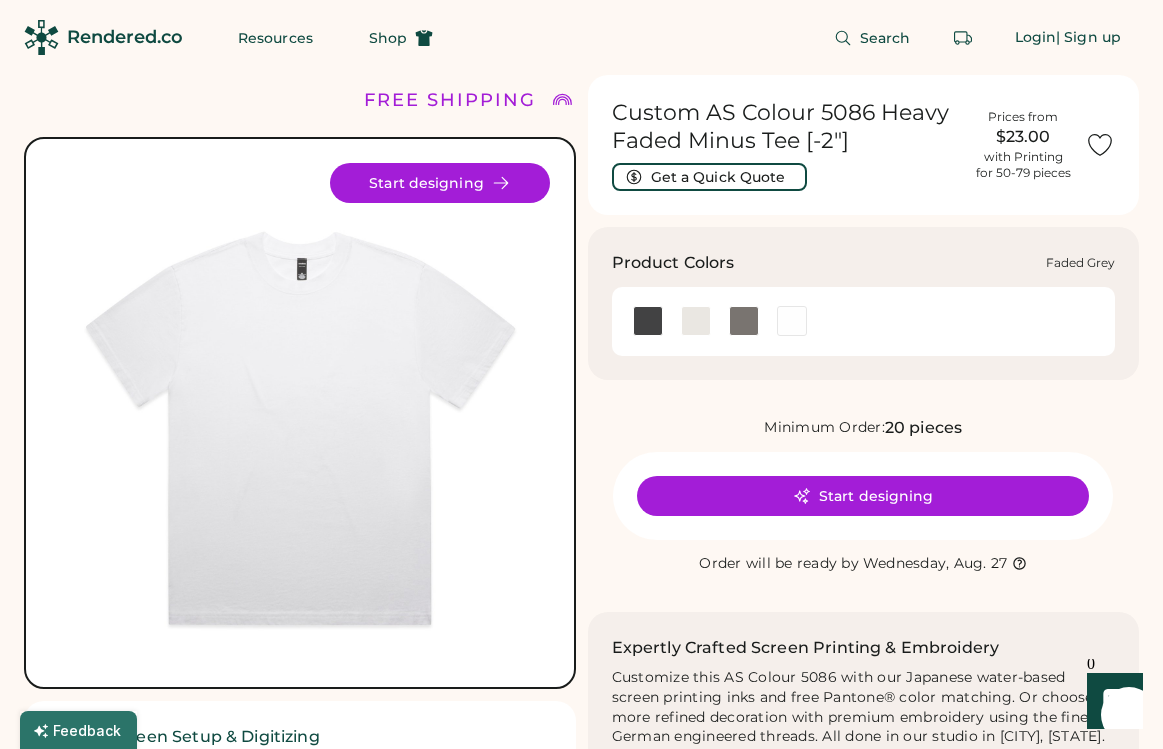 click at bounding box center (744, 321) 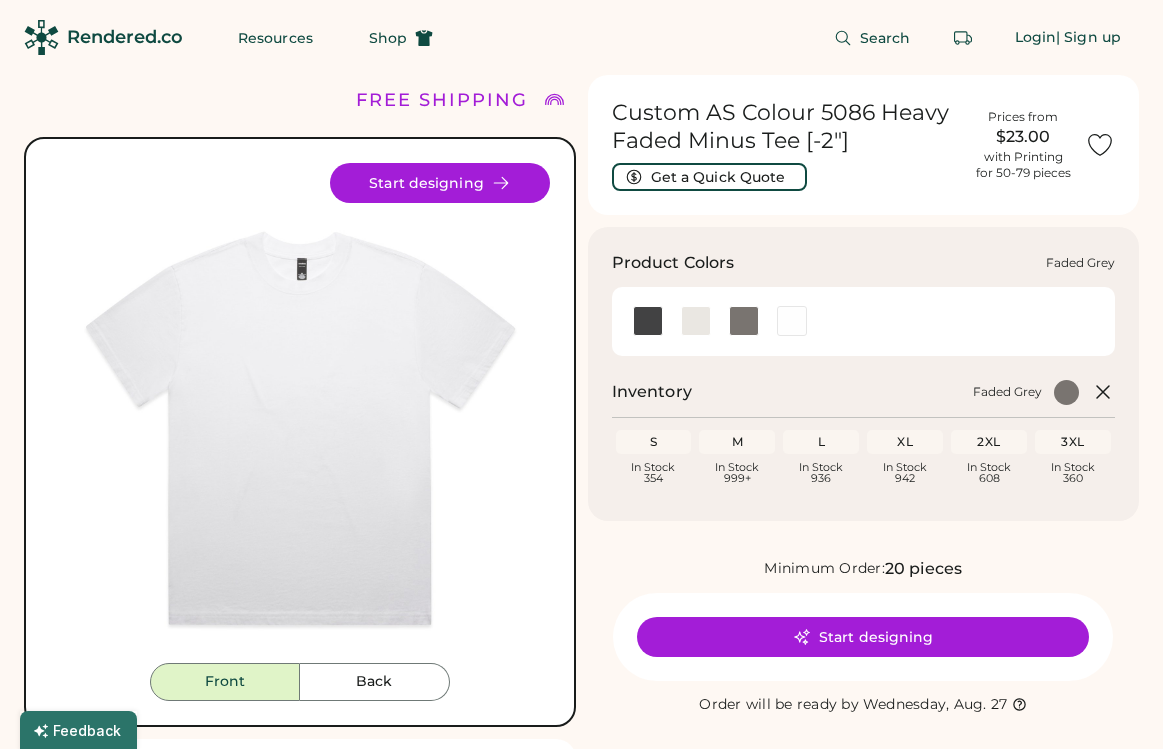 scroll, scrollTop: 0, scrollLeft: 0, axis: both 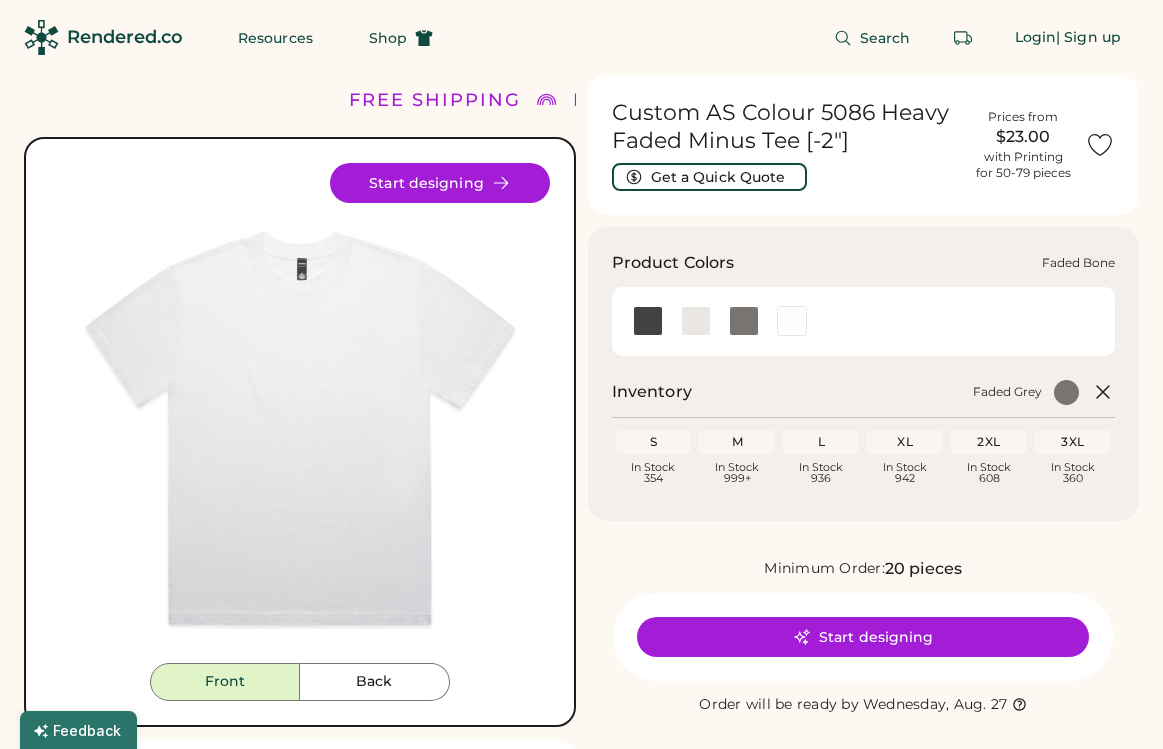 click at bounding box center (696, 321) 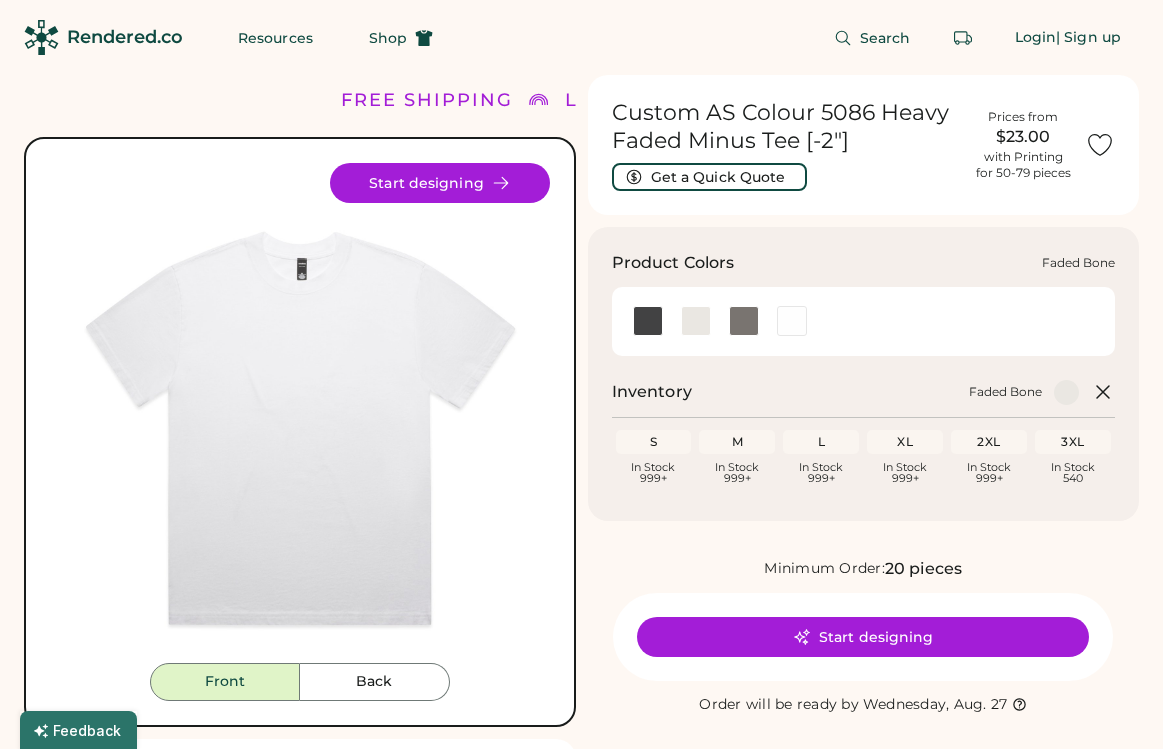 scroll, scrollTop: 0, scrollLeft: 0, axis: both 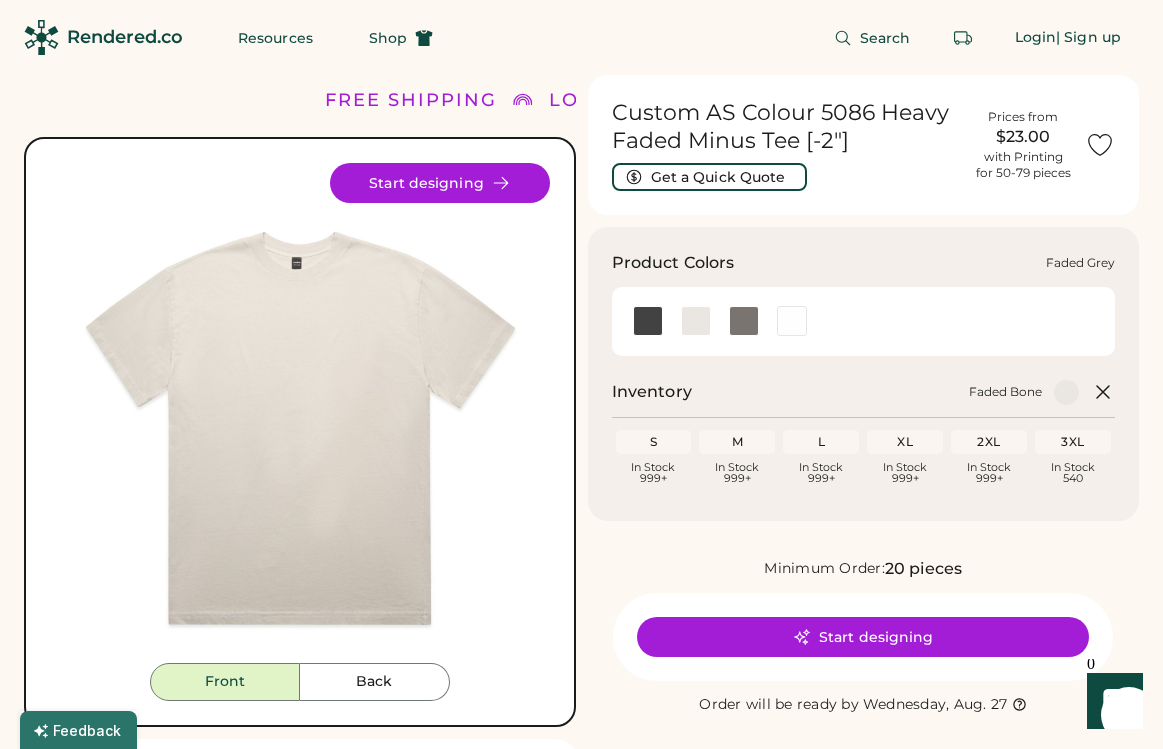 click at bounding box center (744, 321) 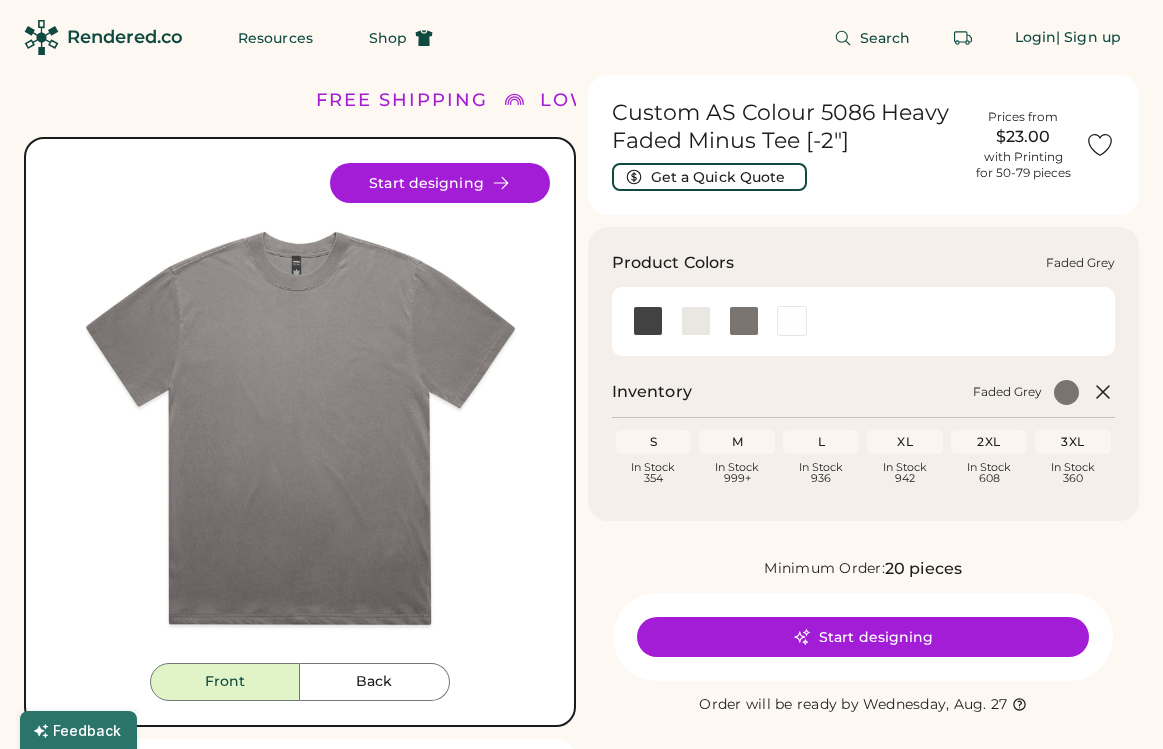 scroll, scrollTop: 0, scrollLeft: 0, axis: both 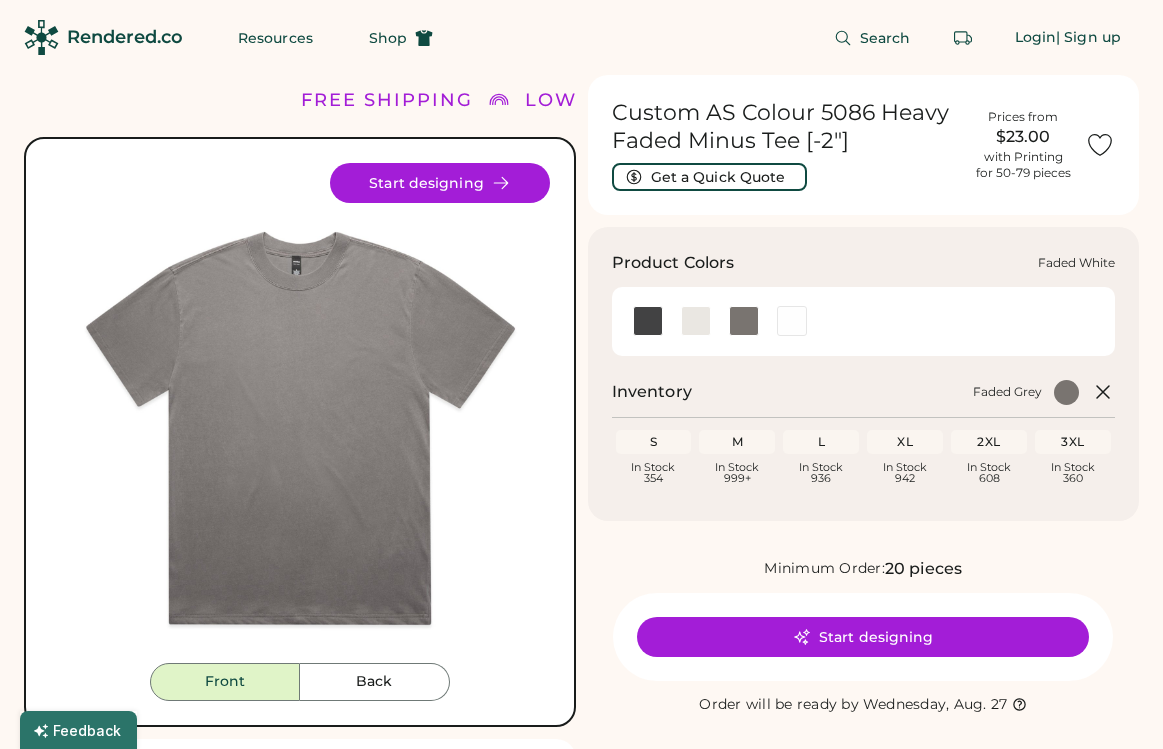 click at bounding box center (792, 321) 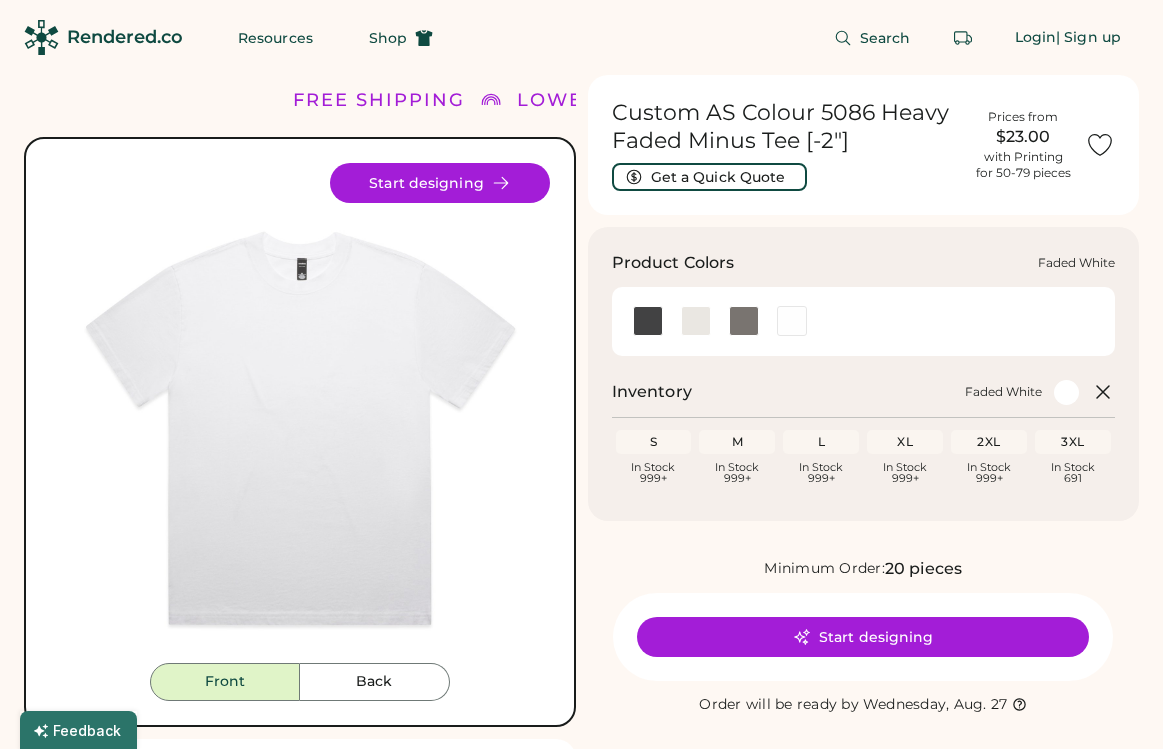 scroll, scrollTop: 0, scrollLeft: 0, axis: both 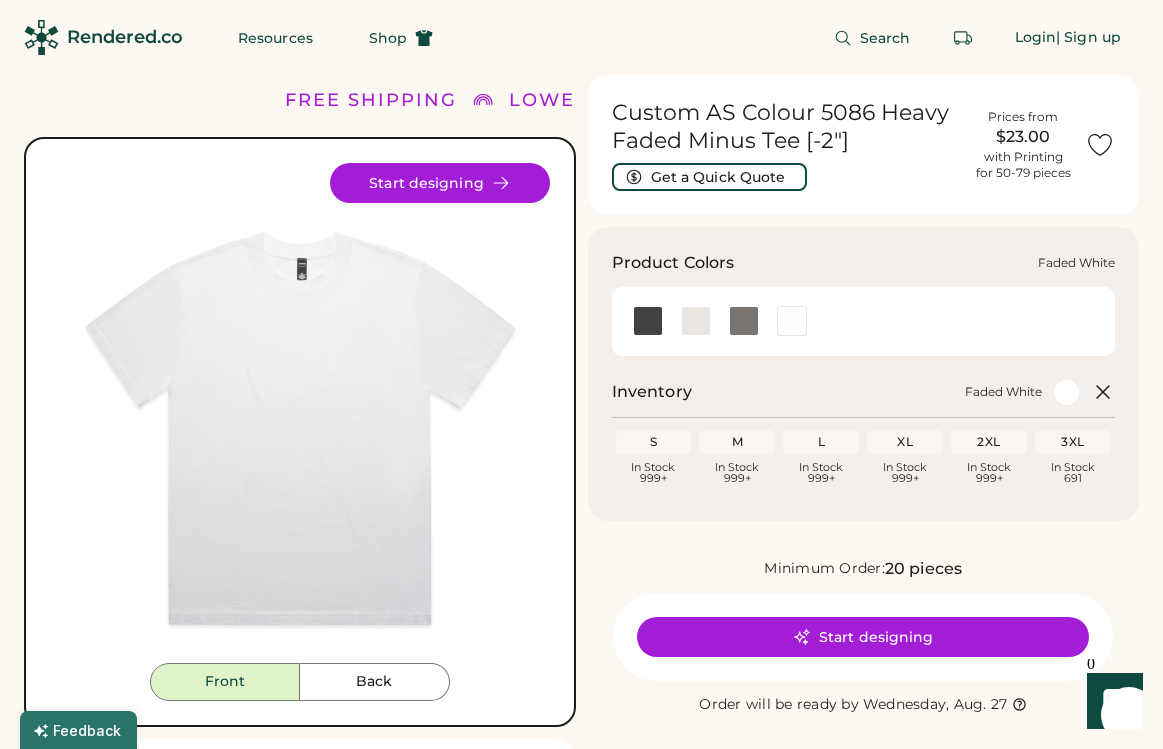 click at bounding box center (864, 321) 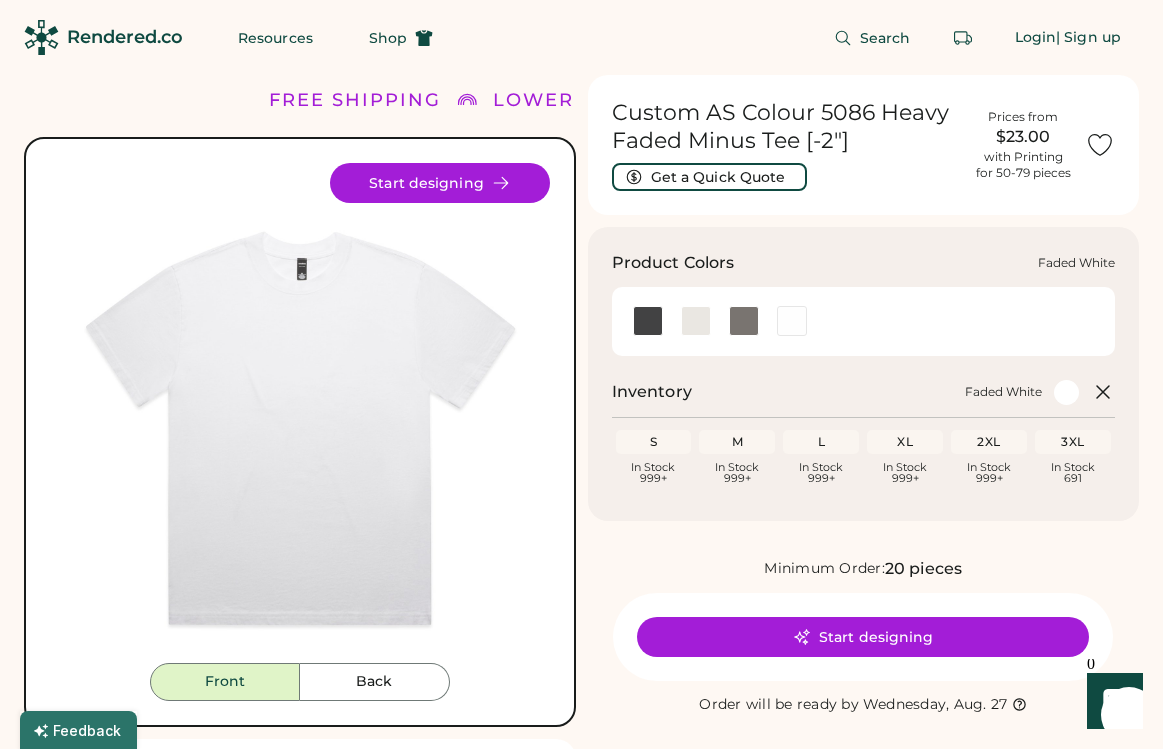 click at bounding box center (864, 321) 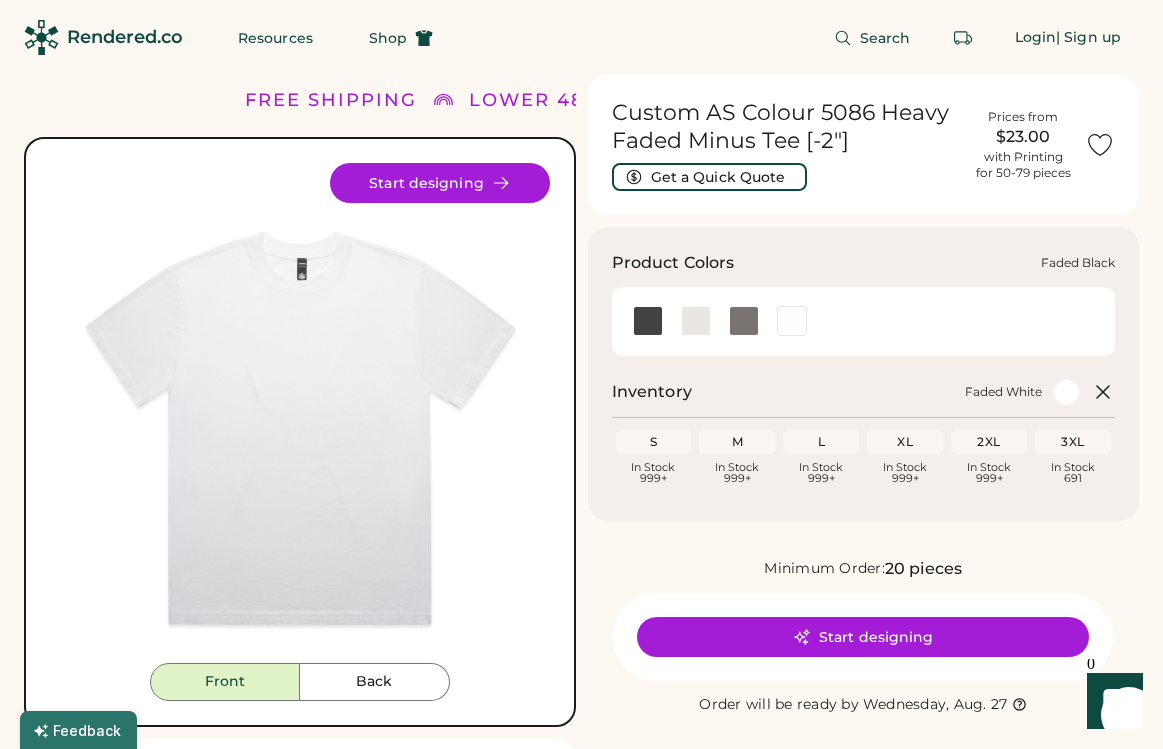 click at bounding box center [648, 321] 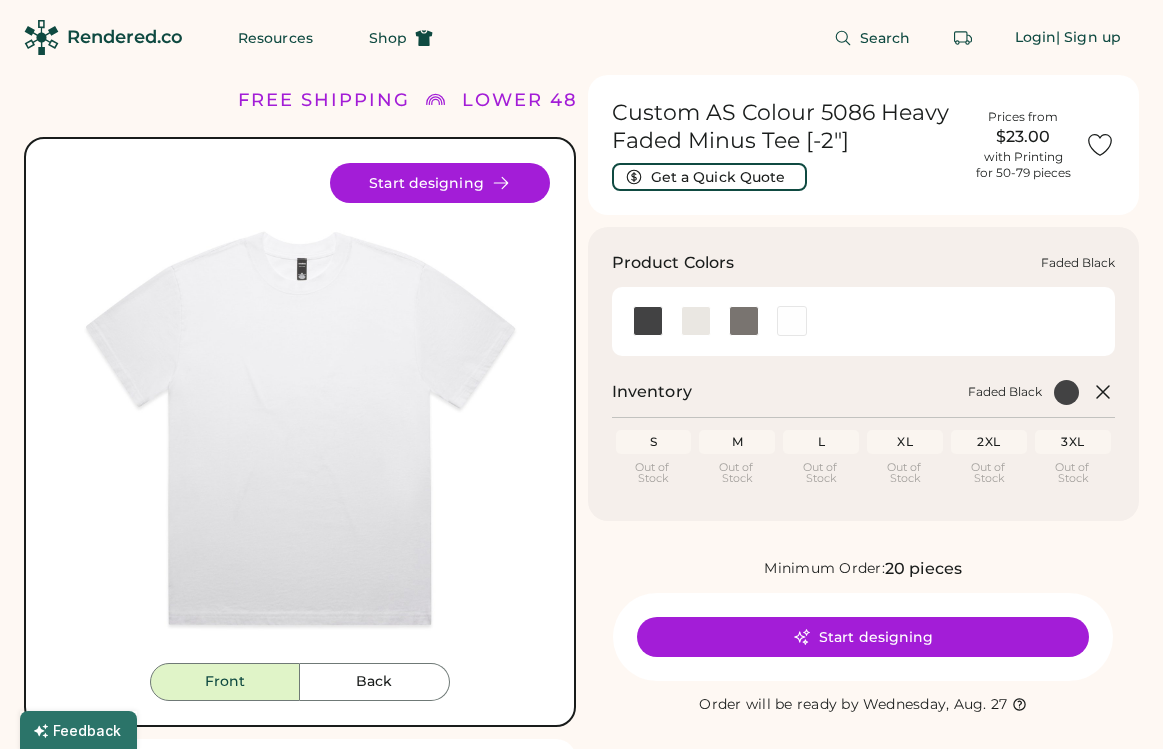 scroll, scrollTop: 0, scrollLeft: 0, axis: both 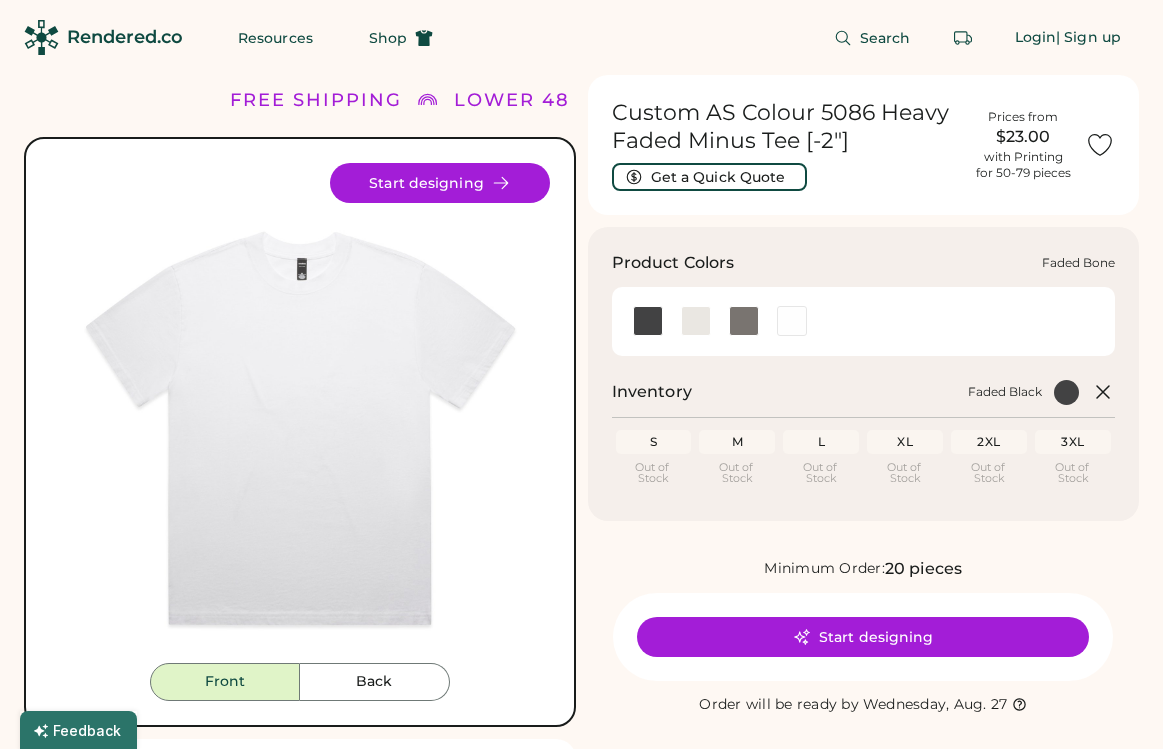 click at bounding box center (696, 321) 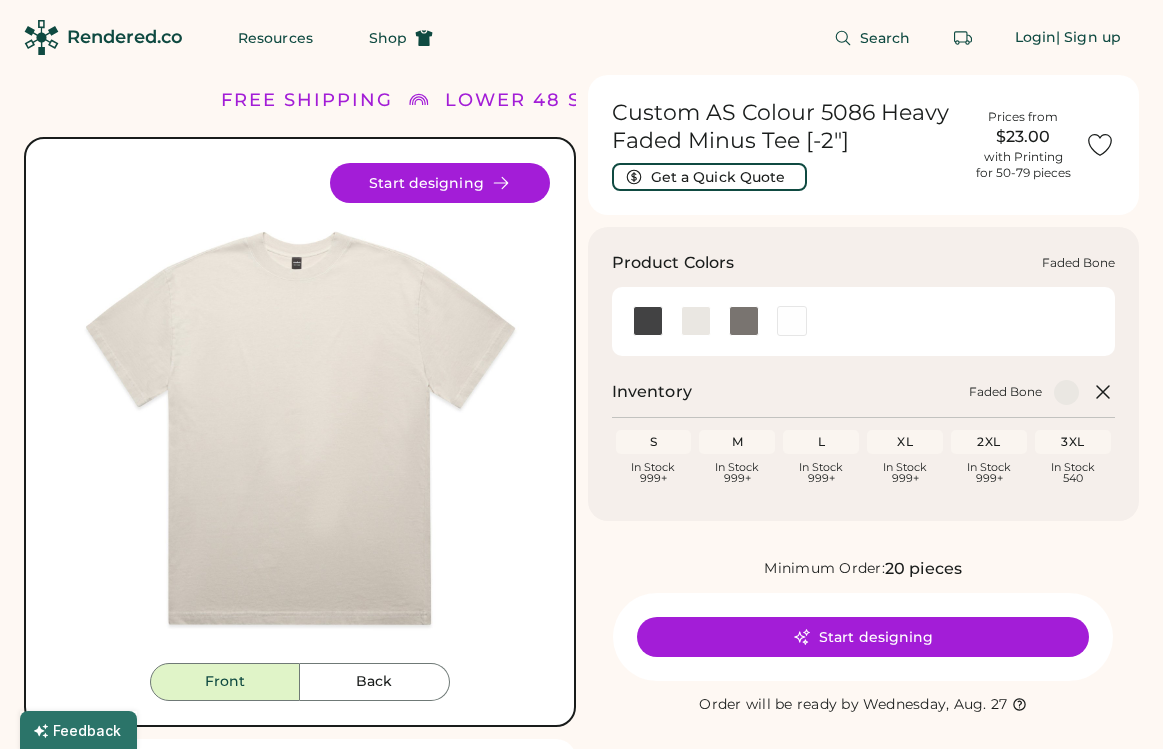 scroll, scrollTop: 0, scrollLeft: 0, axis: both 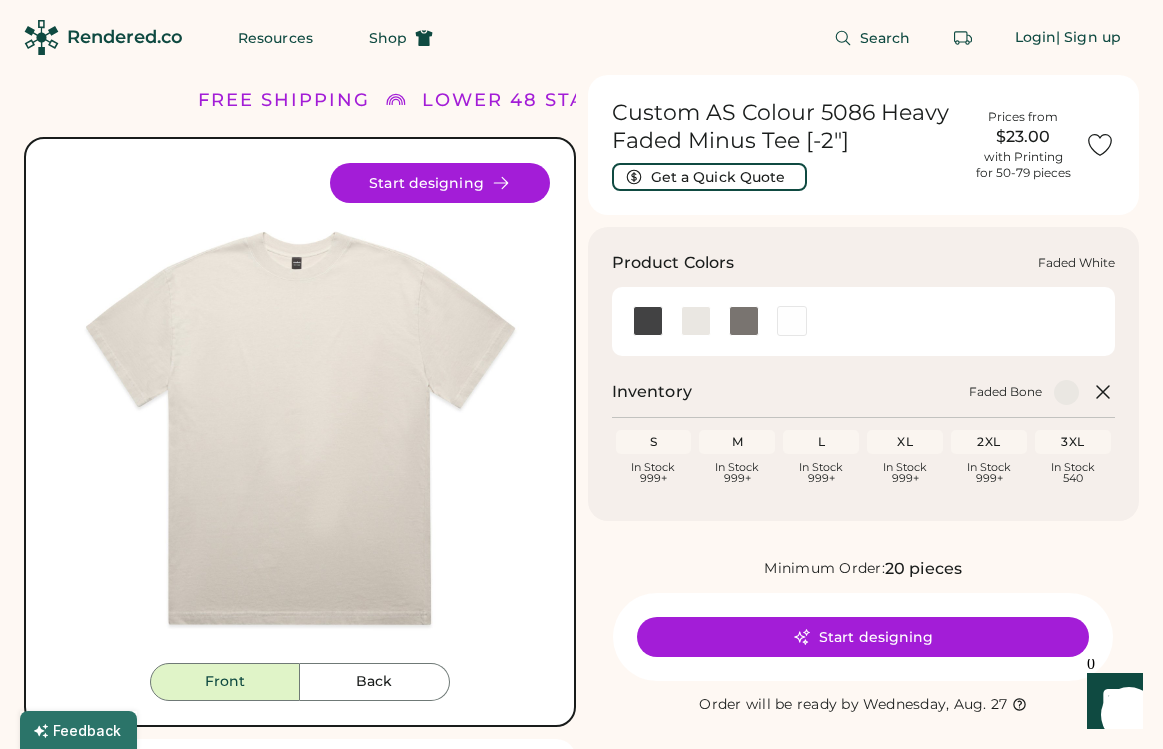 click at bounding box center (791, 321) 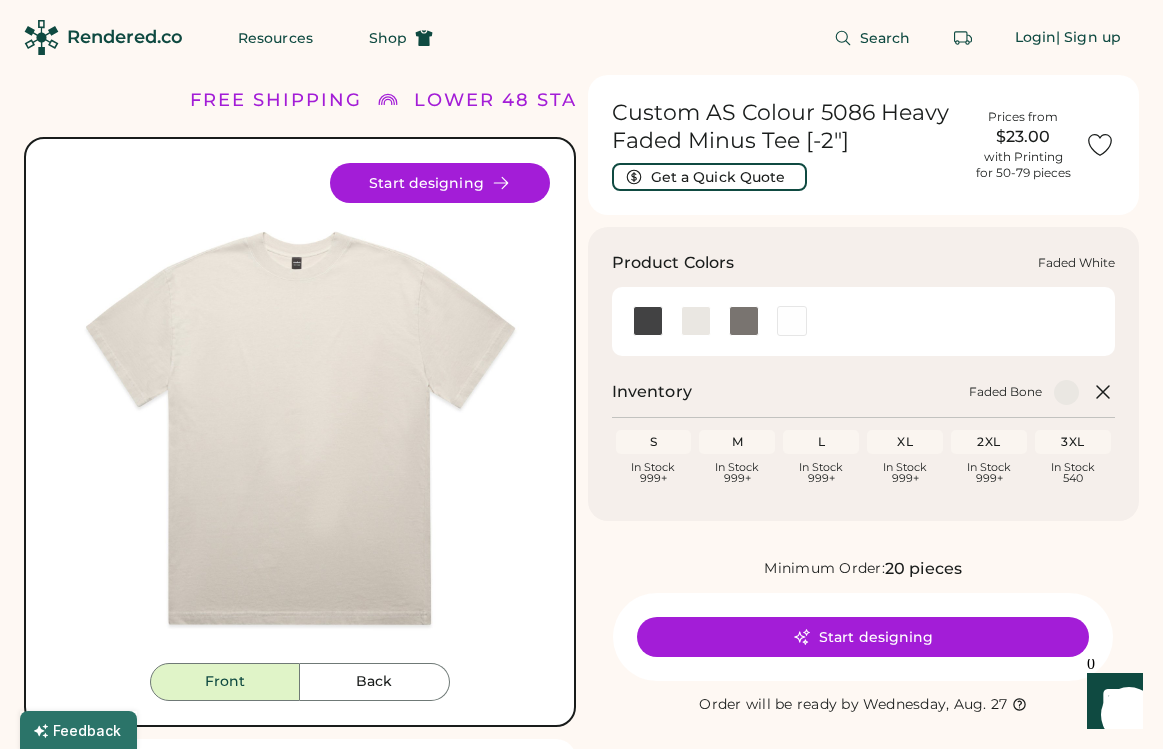 click at bounding box center [792, 321] 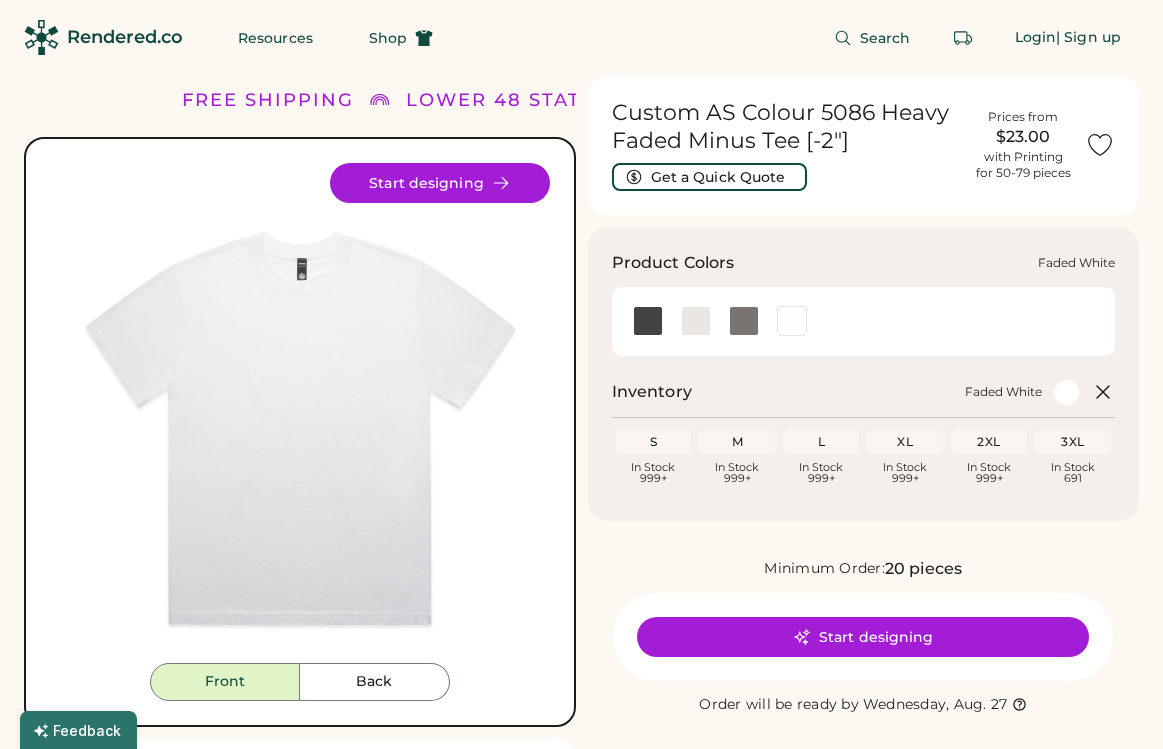 scroll, scrollTop: 0, scrollLeft: 0, axis: both 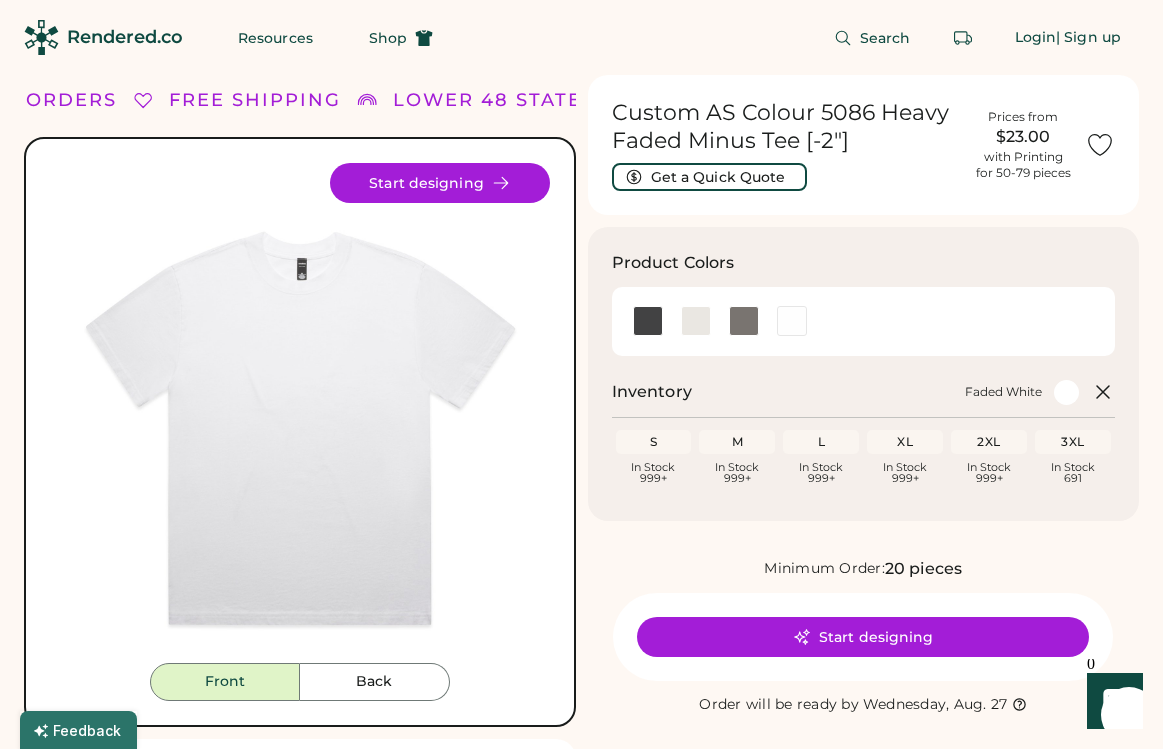 click on "FREE SHIPPING LOWER 48 STATES ALL ORDERS FREE SHIPPING LOWER 48 STATES ALL ORDERS FREE SHIPPING Front Back Start designing    ✓ Free Screen Setup & Digitizing You don't have to worry about any unexpected screen setup or embroidery digitizing fees. Our instant pricing includes all costs associated with setup. ✓ Free PANTONE® Ink Matching When you place a screen printing order, we will custom match all ink colors to official PANTONE MATCHING SYSTEM® colors at no extra cost. ✓ Free Size Upgrades We believe that no one should be charged extra based on their body size. That's why we don't charge more for sizes over XL. ✓ Free Shipping All of our screen printing and embroidery is meticulously crafted at our studio in Portland, Oregon and shipped free to the lower 48 states. Custom AS Colour 5086 Heavy Faded Minus Tee [-2"]     Get a Quick Quote Prices from $23.00 with Printing
for 50-79 pieces    Product Colors Inventory Faded White    S In Stock
999+ M In Stock
999+ L In Stock
999+ XL In Stock
999+ 2XL" at bounding box center [581, 1168] 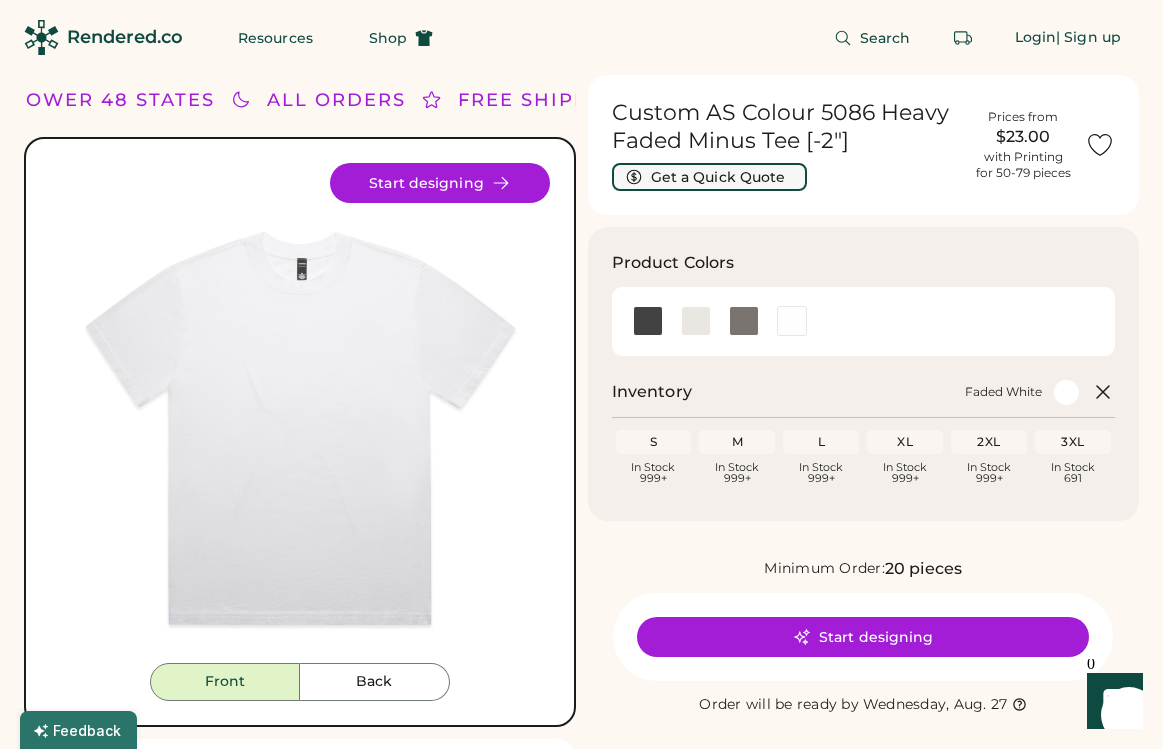 click on "Get a Quick Quote" at bounding box center [709, 177] 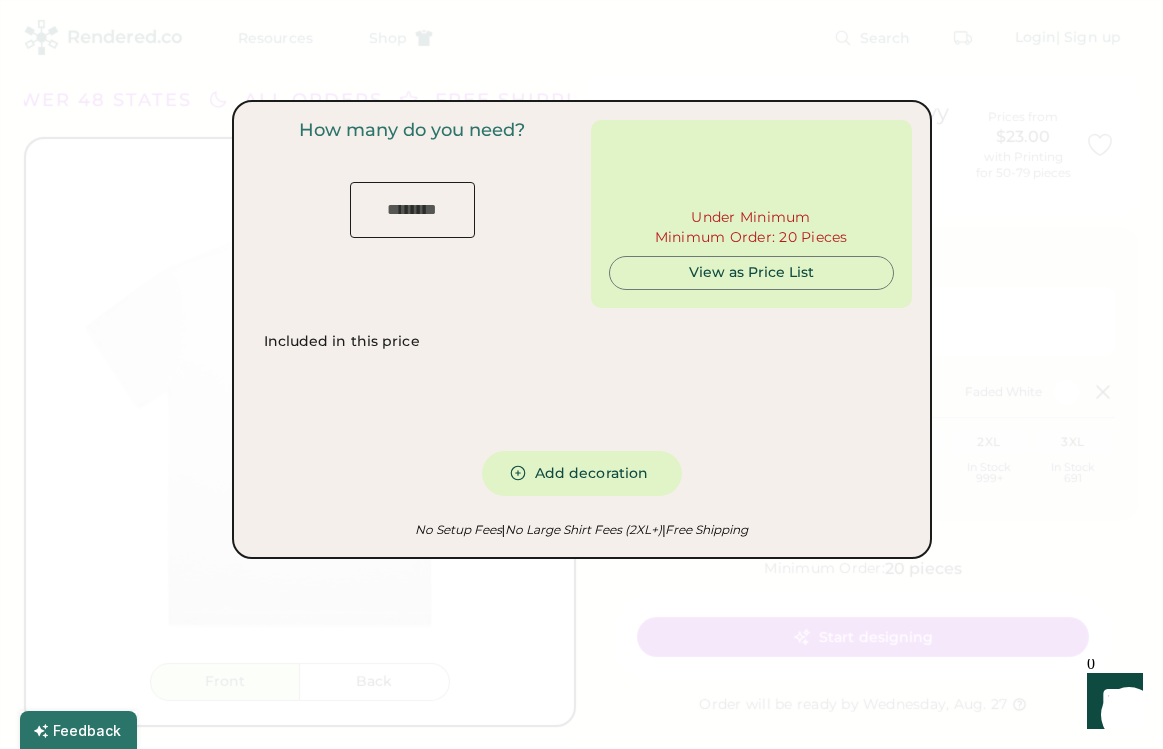 type on "***" 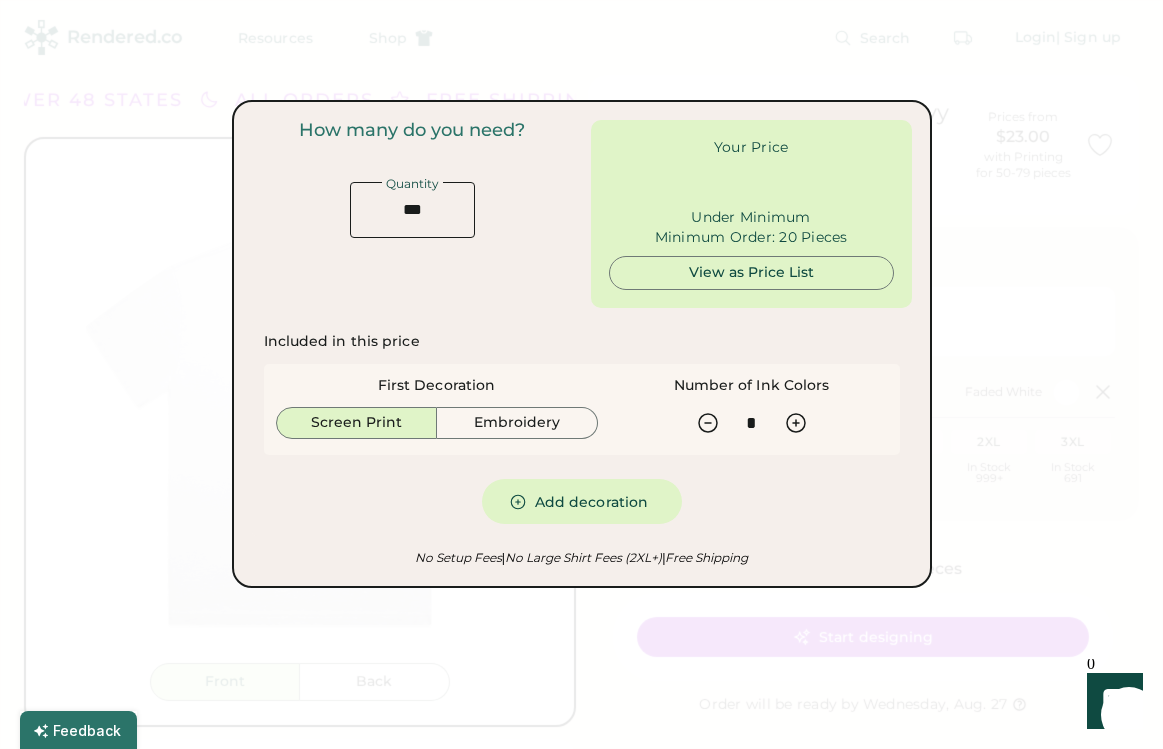 type on "******" 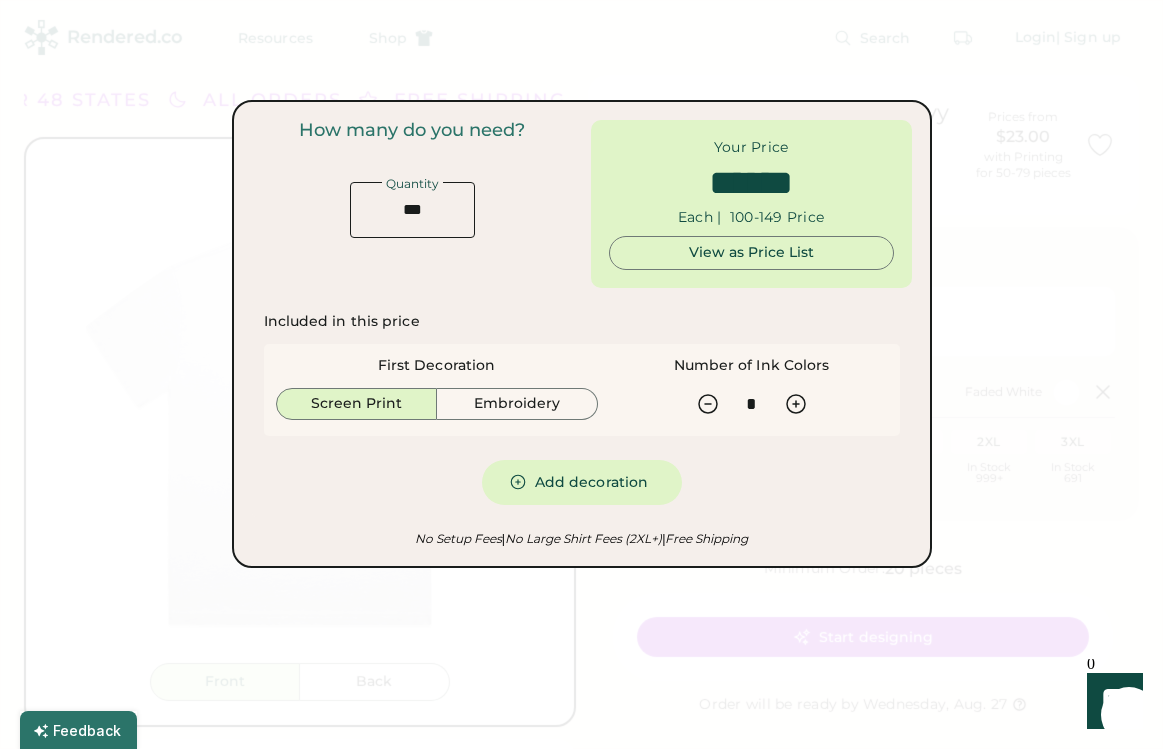 click at bounding box center [412, 210] 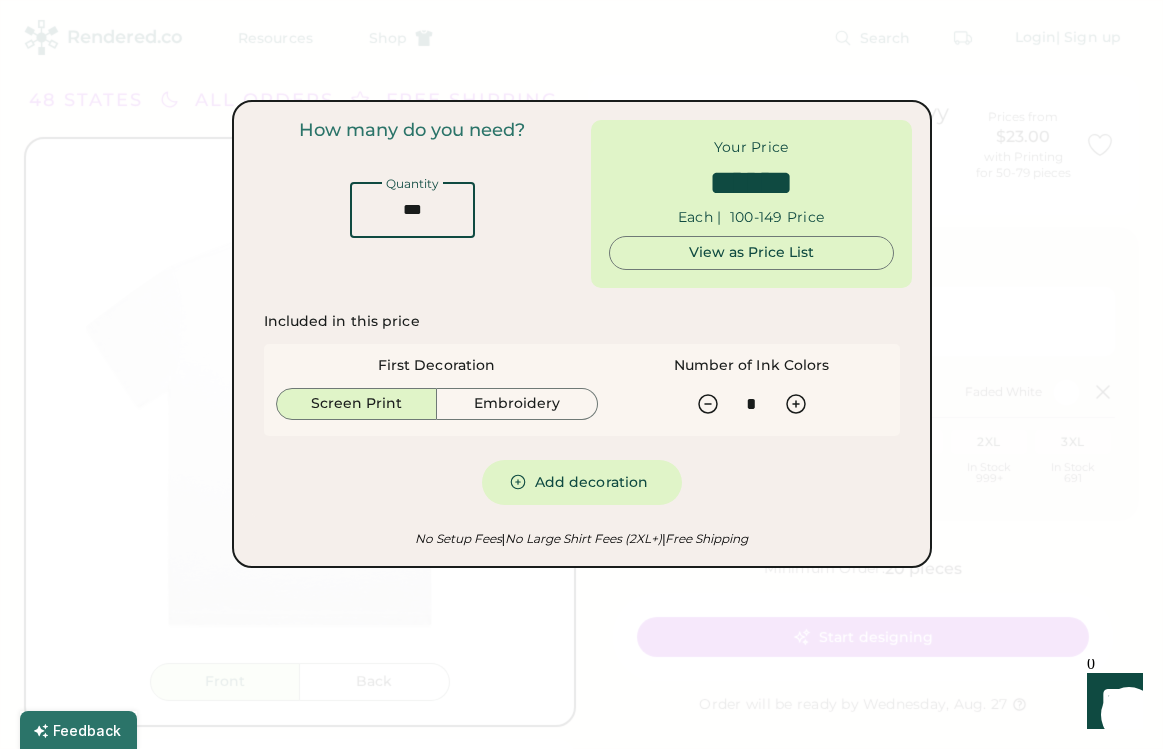 click at bounding box center [412, 210] 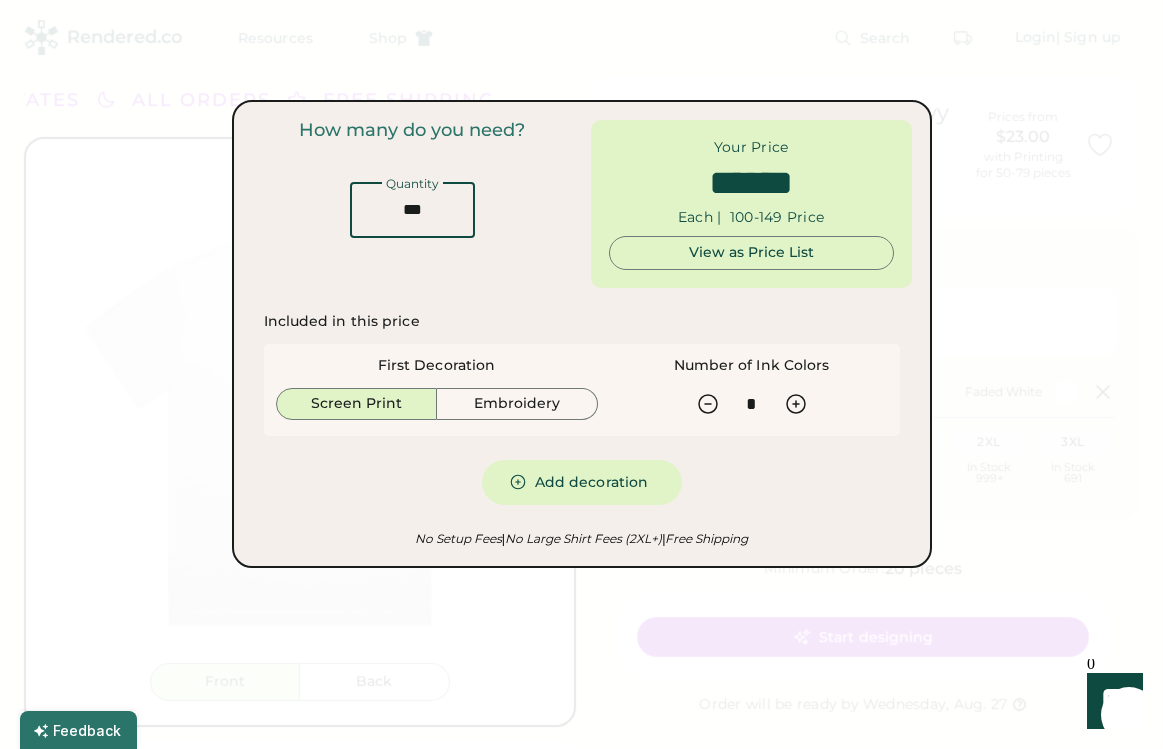 type on "*" 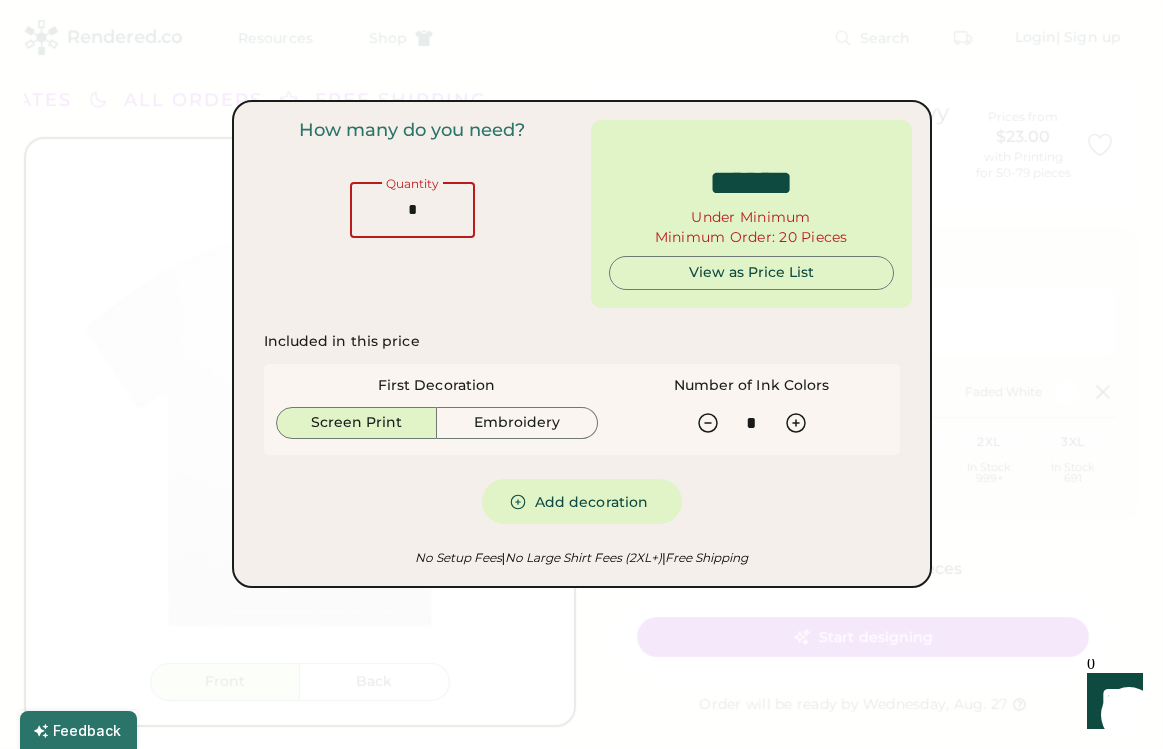 type on "******" 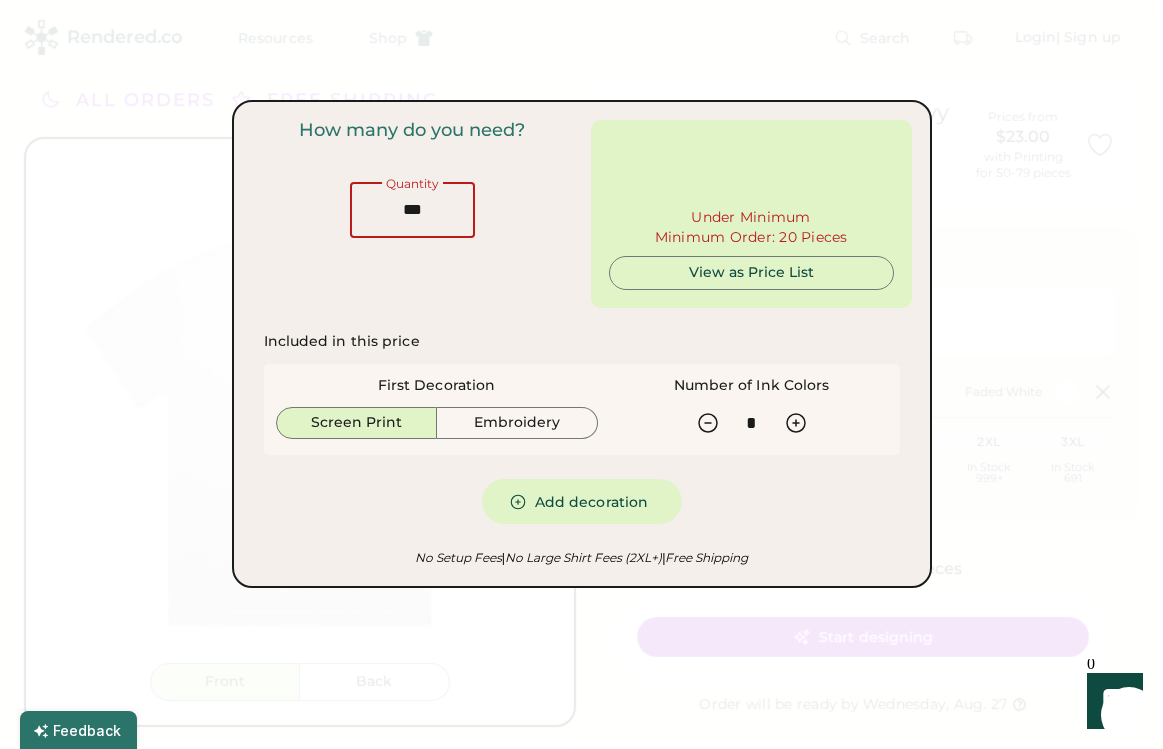type on "***" 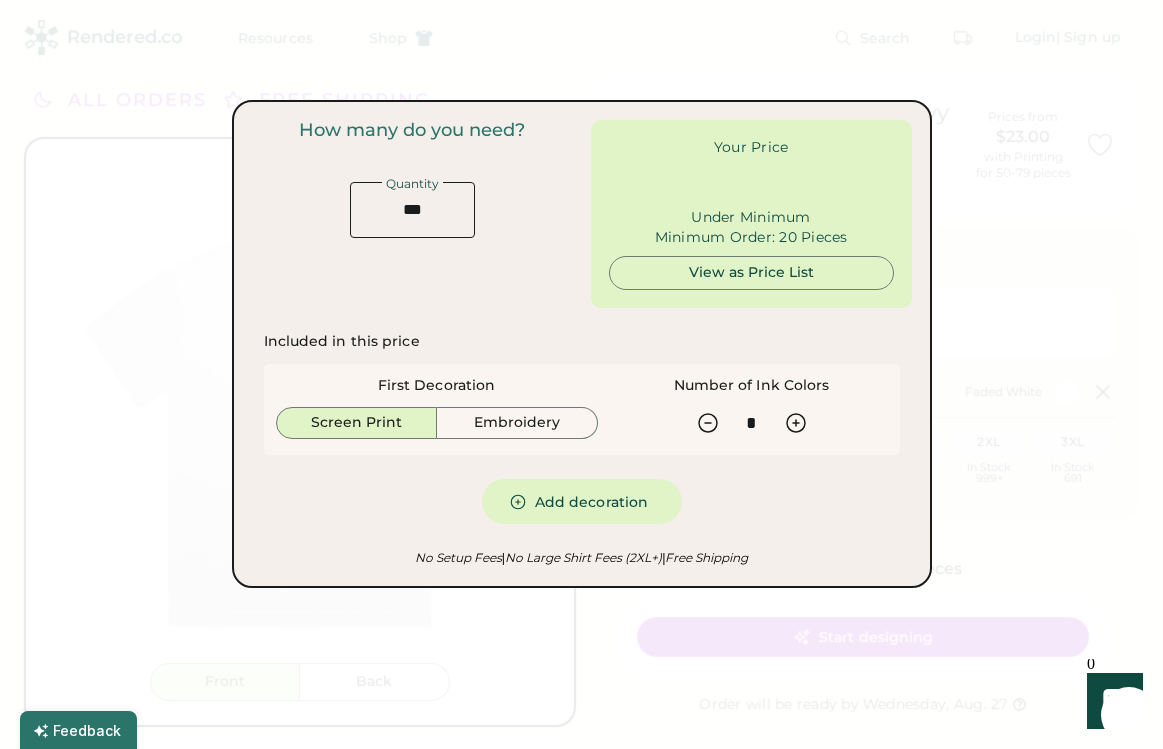 type on "******" 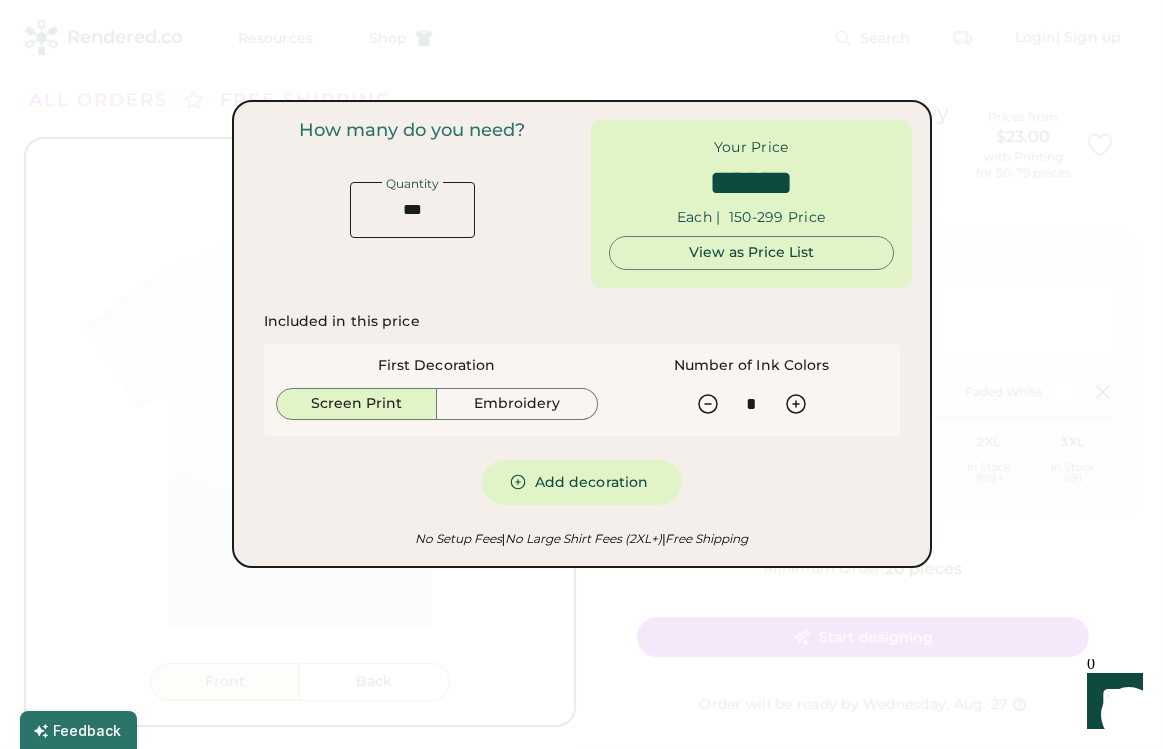 click at bounding box center [412, 210] 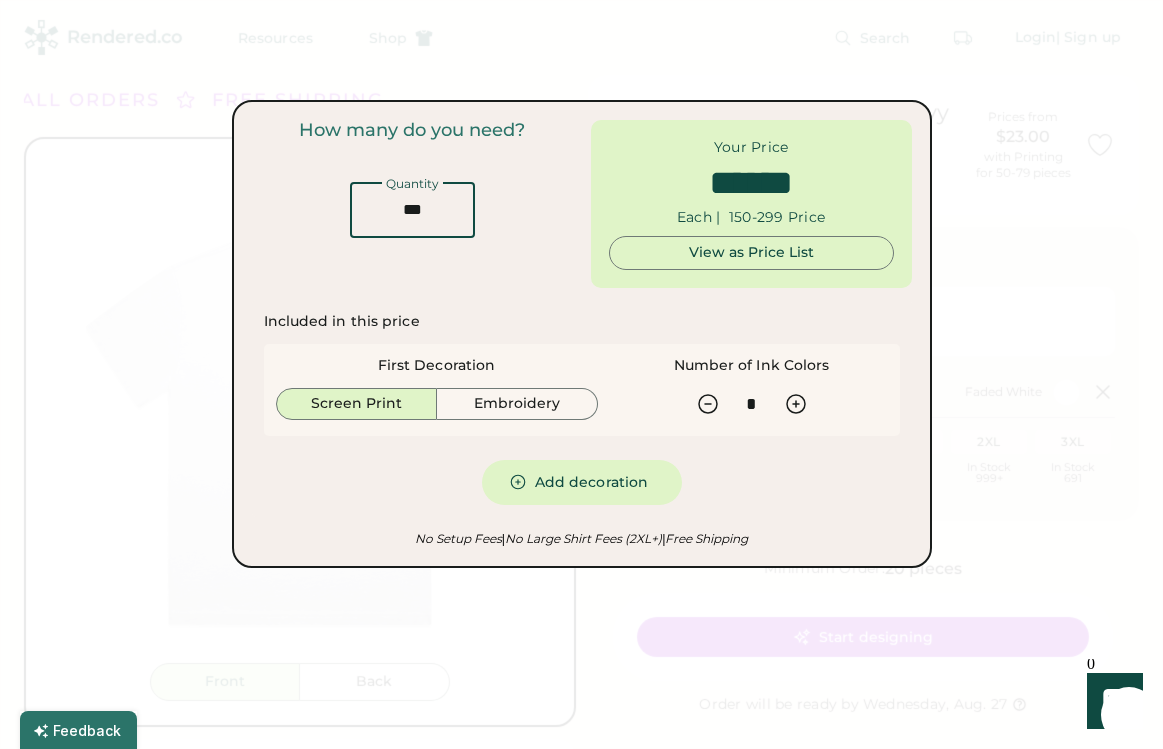 click at bounding box center [412, 210] 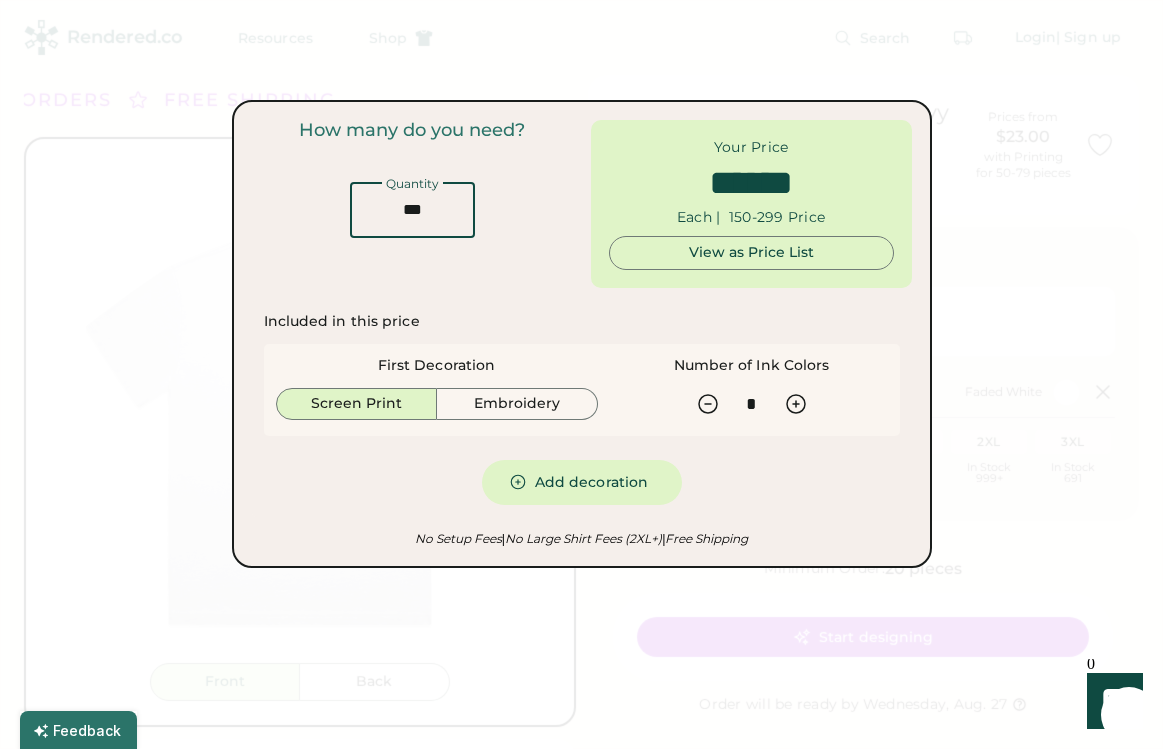 type on "*" 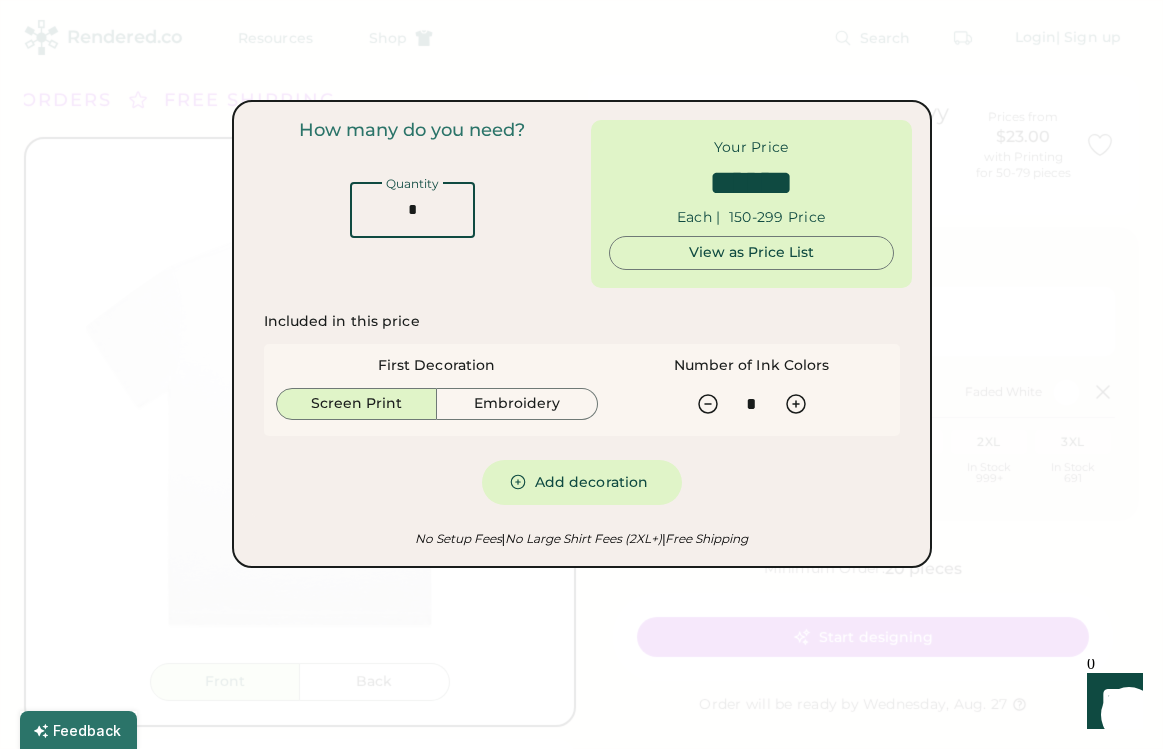 type on "******" 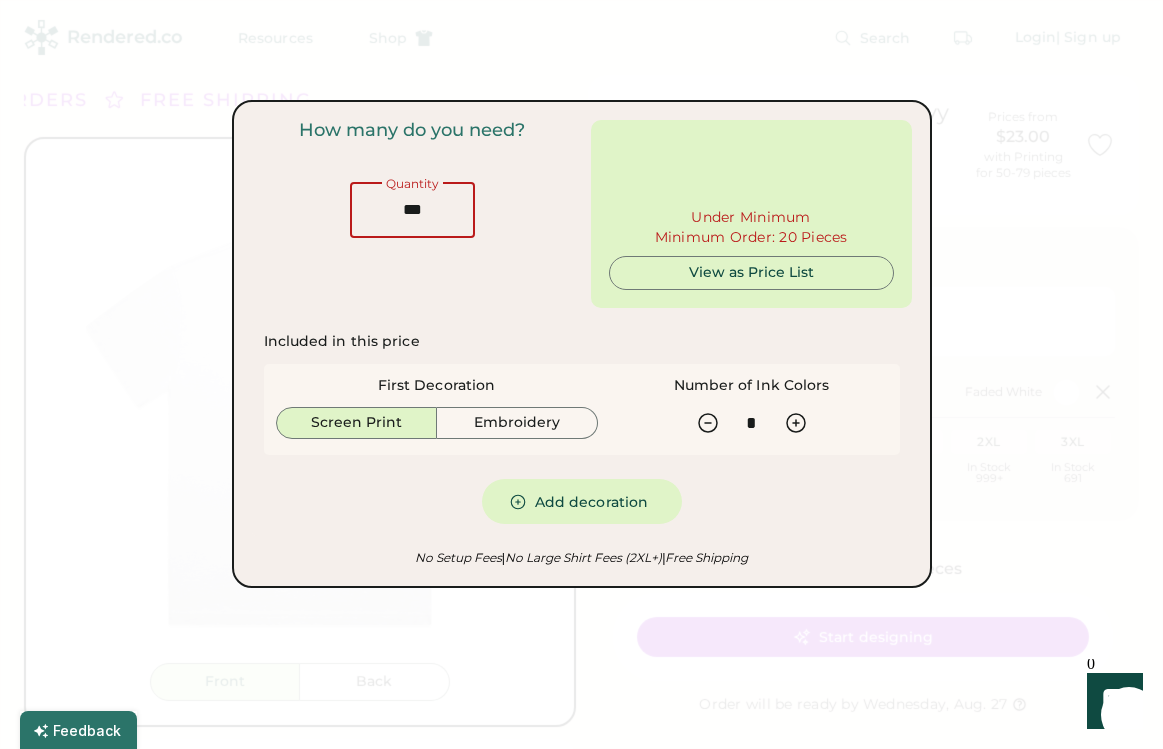 type on "***" 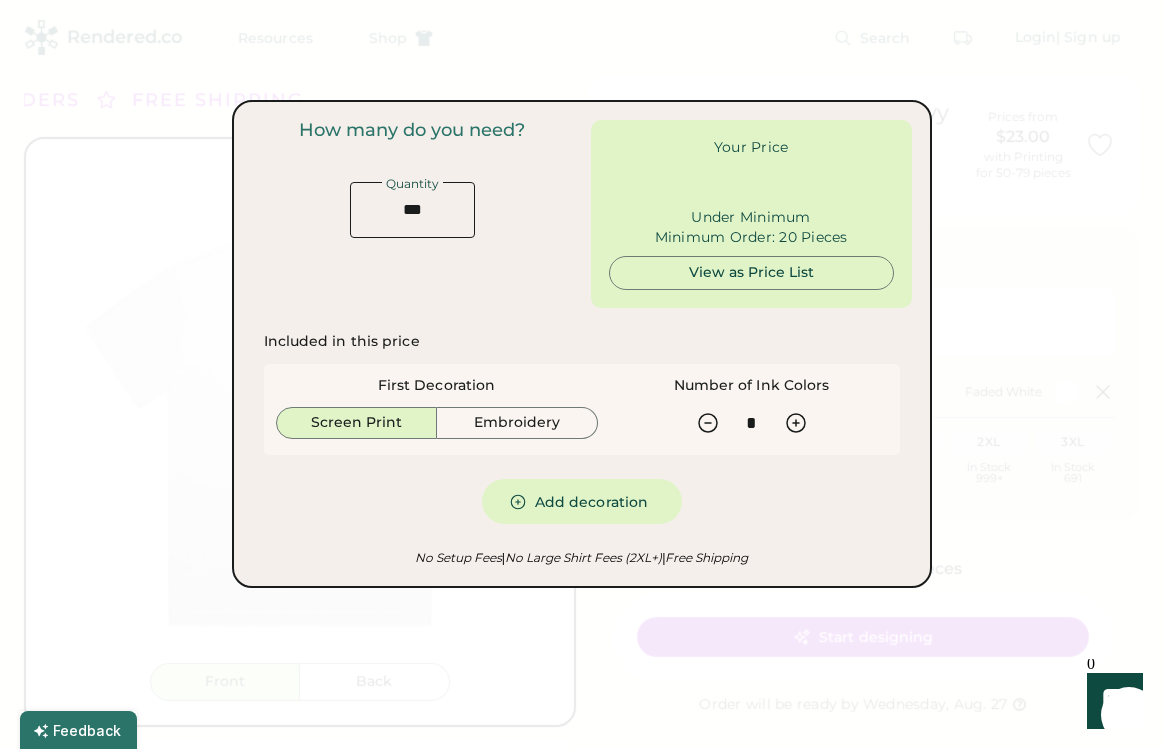 click on "How many do you need? Quantity" at bounding box center (412, 214) 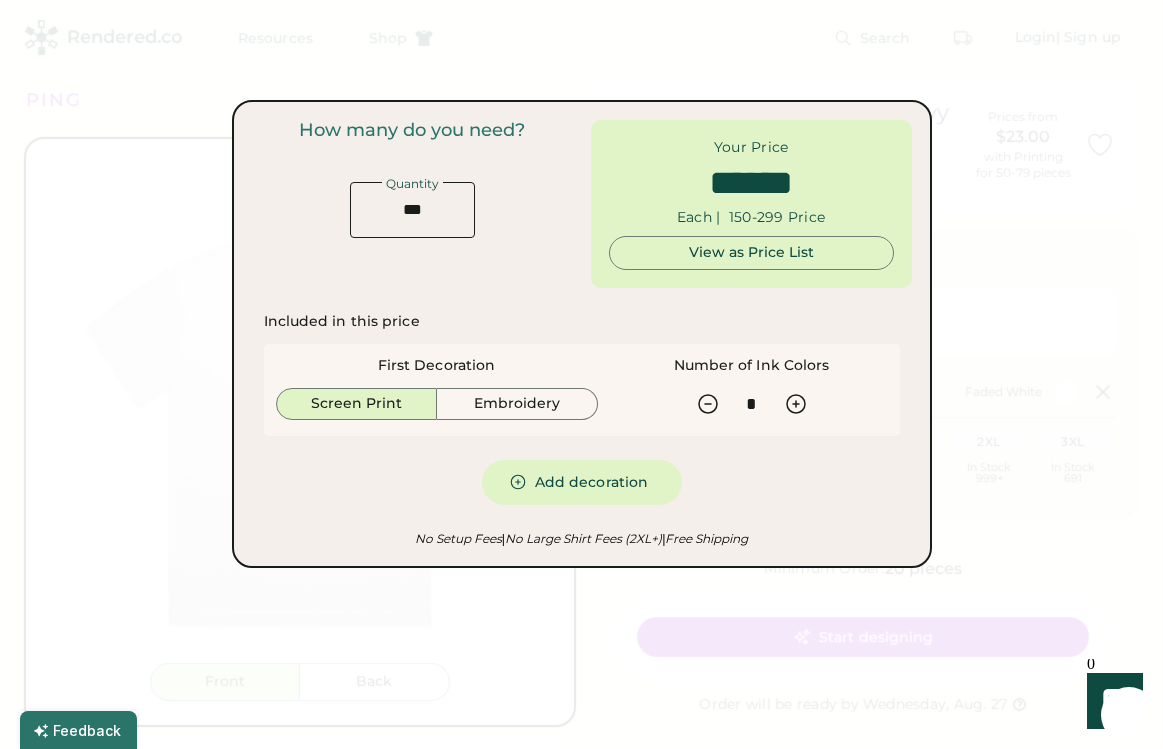 click at bounding box center (581, 374) 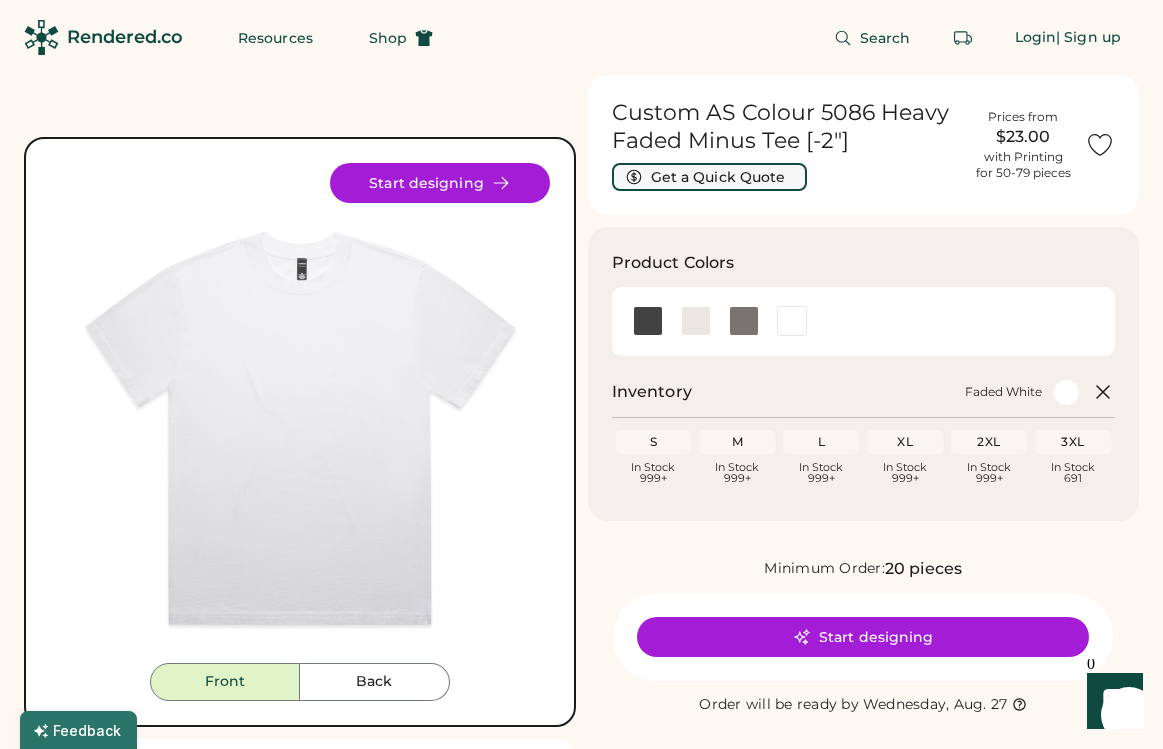 click on "Get a Quick Quote" at bounding box center (709, 177) 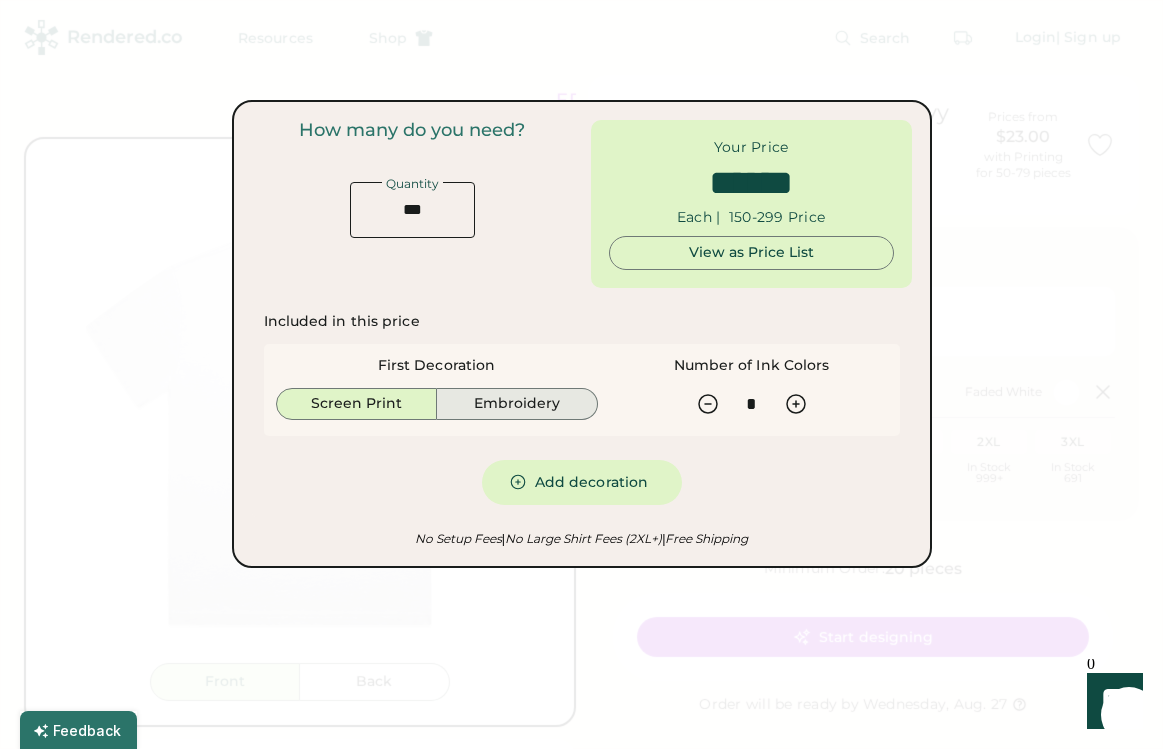 click on "Embroidery" at bounding box center (517, 404) 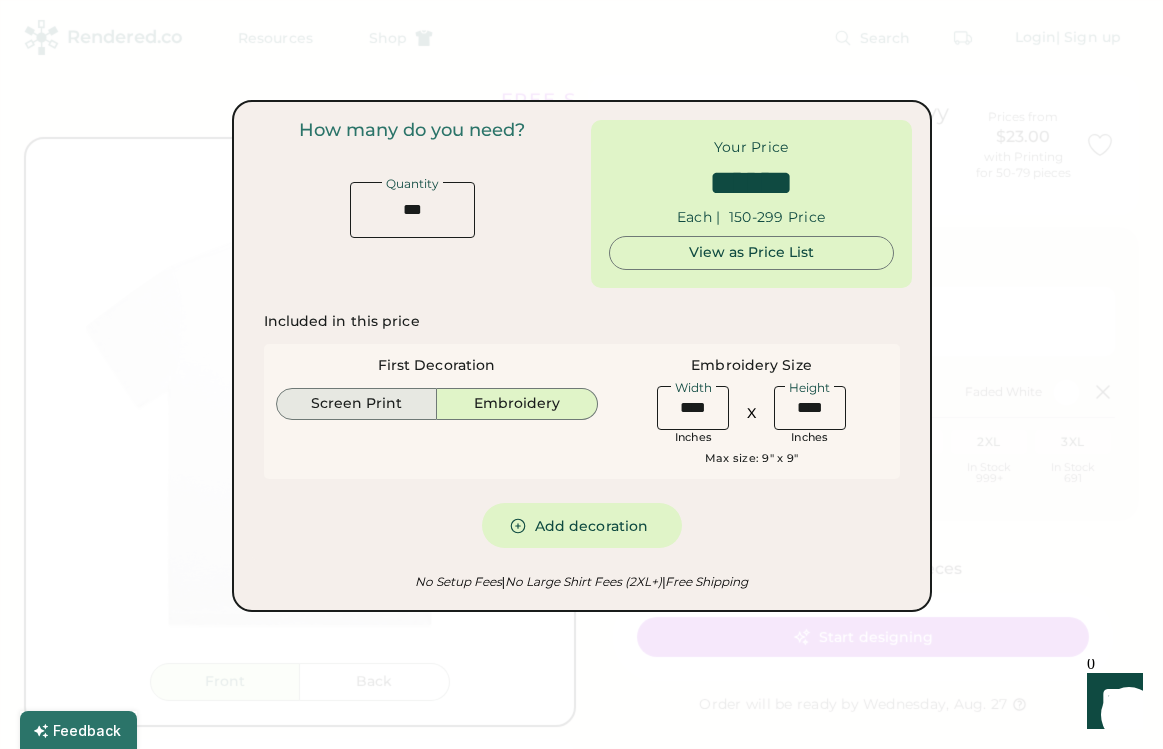 click on "Screen Print" at bounding box center [357, 404] 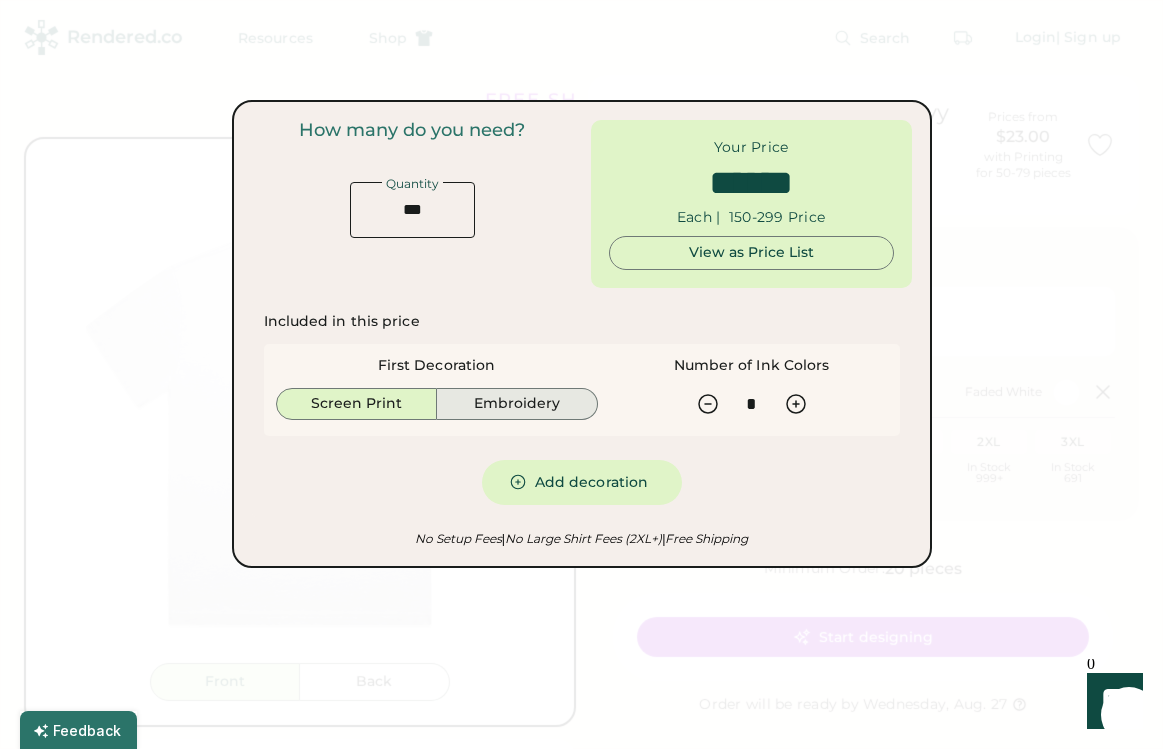 click on "Embroidery" at bounding box center (517, 404) 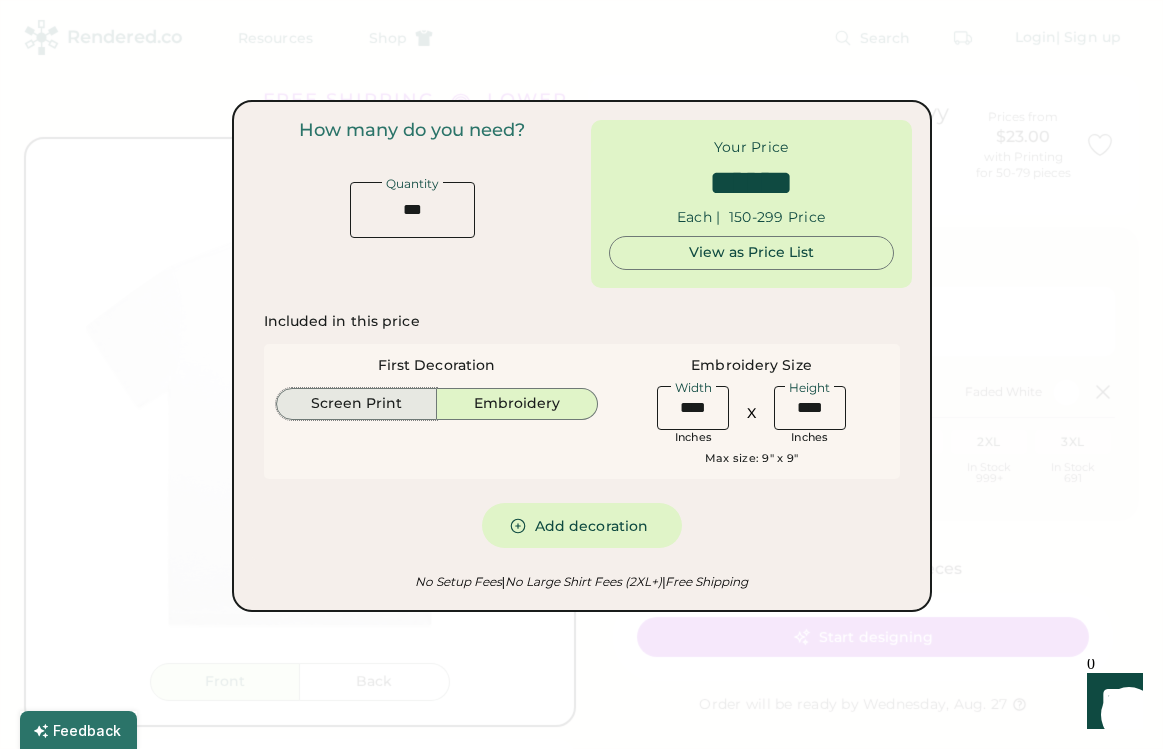 click on "Screen Print" at bounding box center (357, 404) 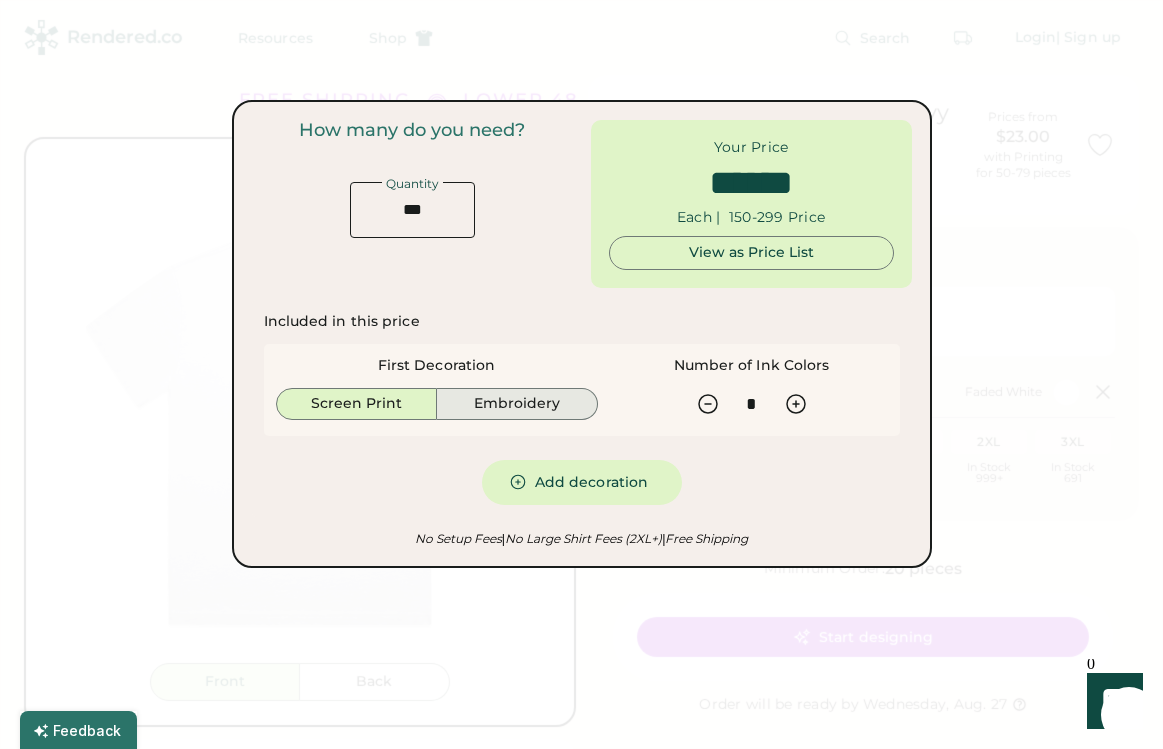click on "Embroidery" at bounding box center (517, 404) 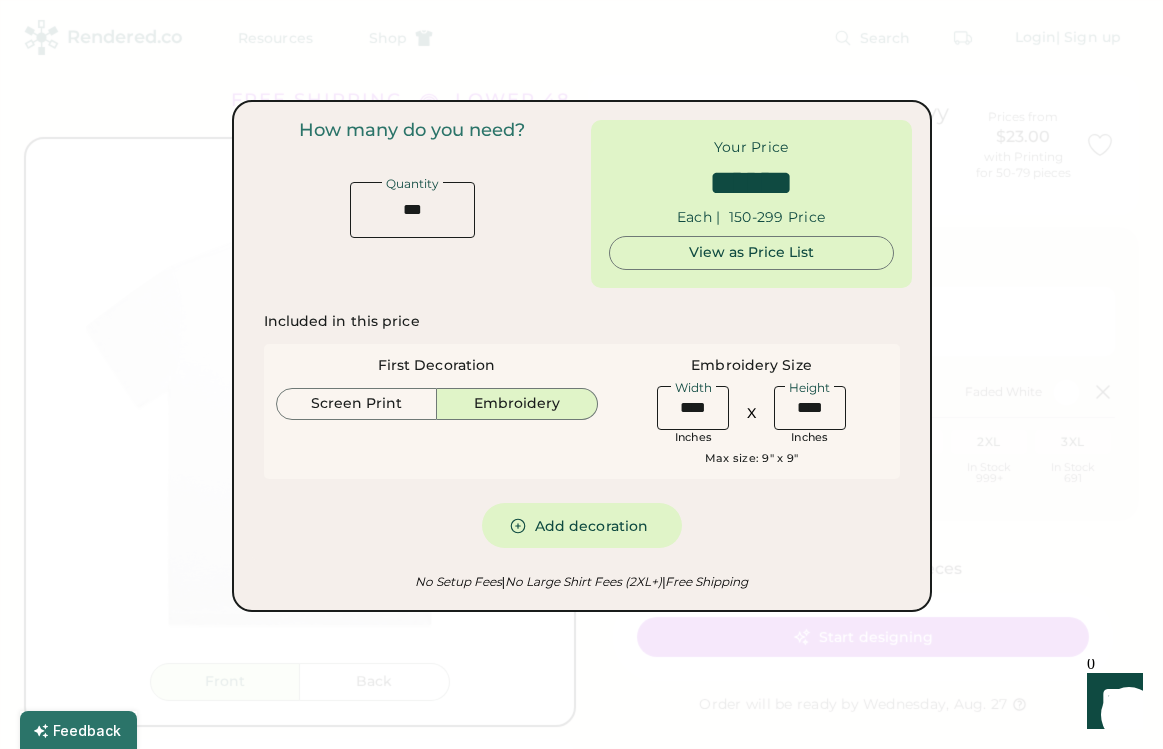 type on "******" 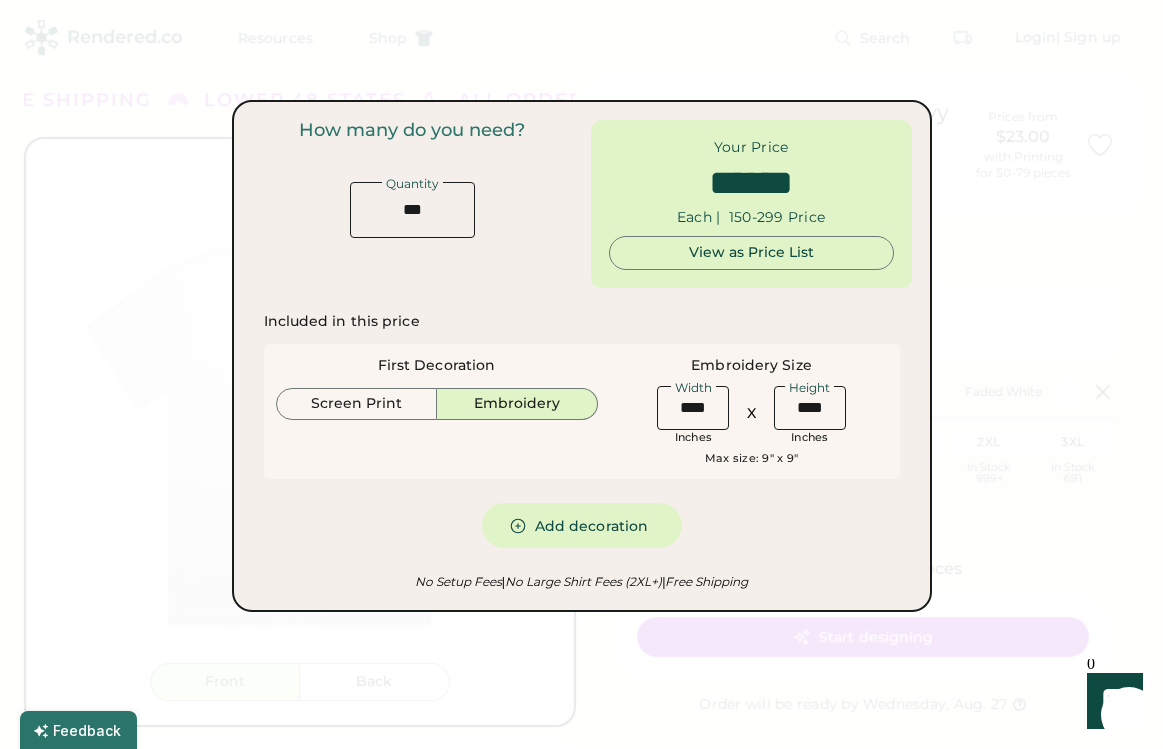 click on "Embroidery" at bounding box center [517, 404] 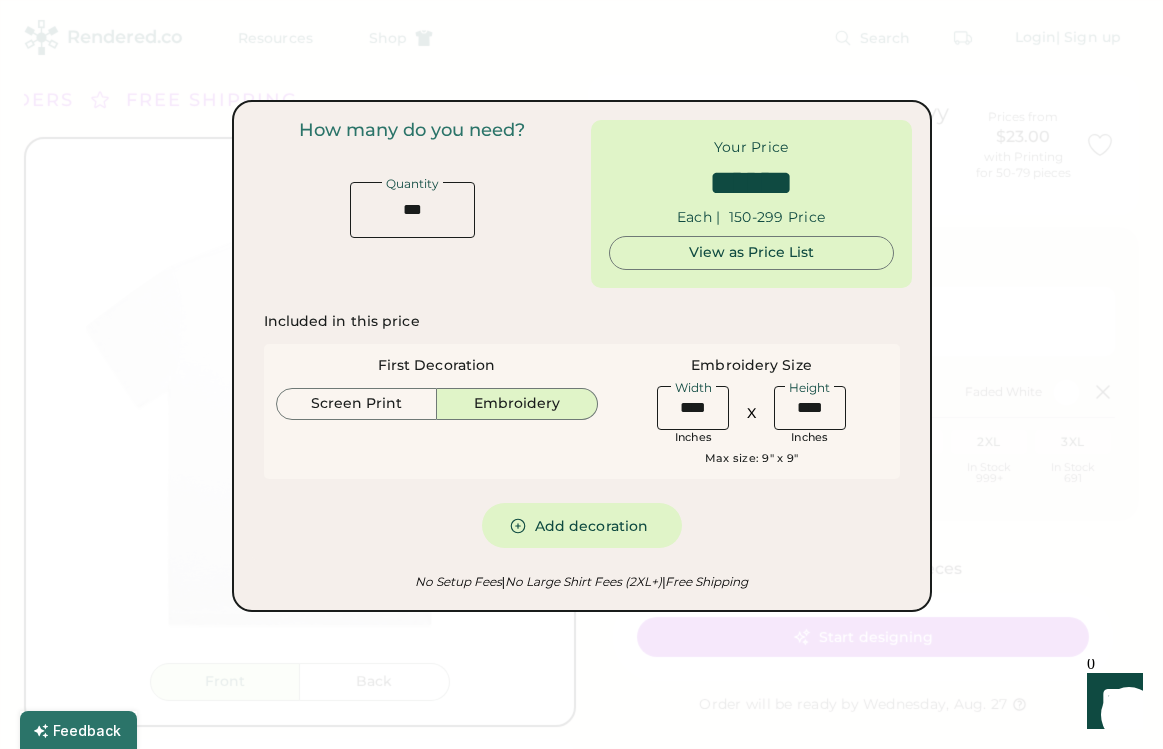 type 